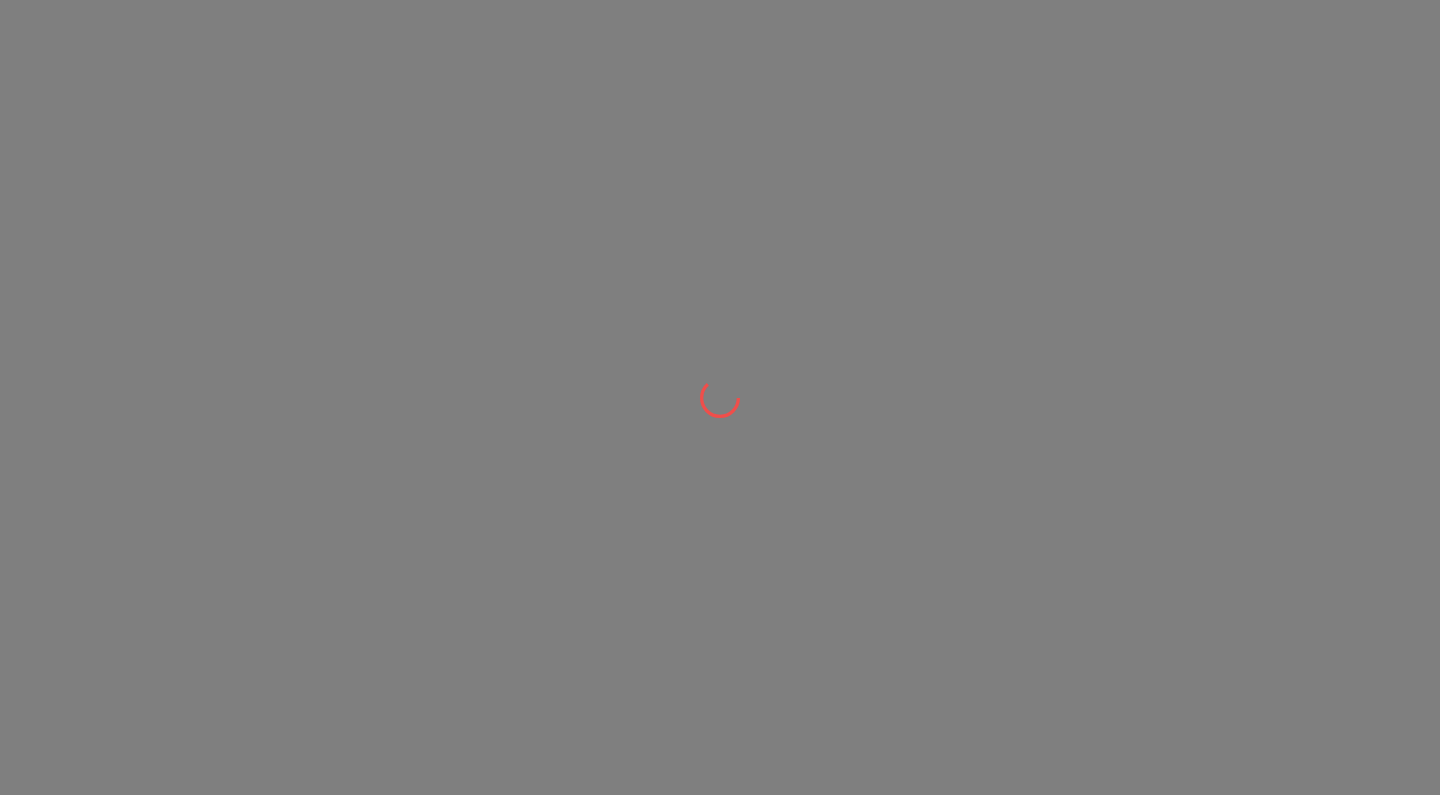scroll, scrollTop: 0, scrollLeft: 0, axis: both 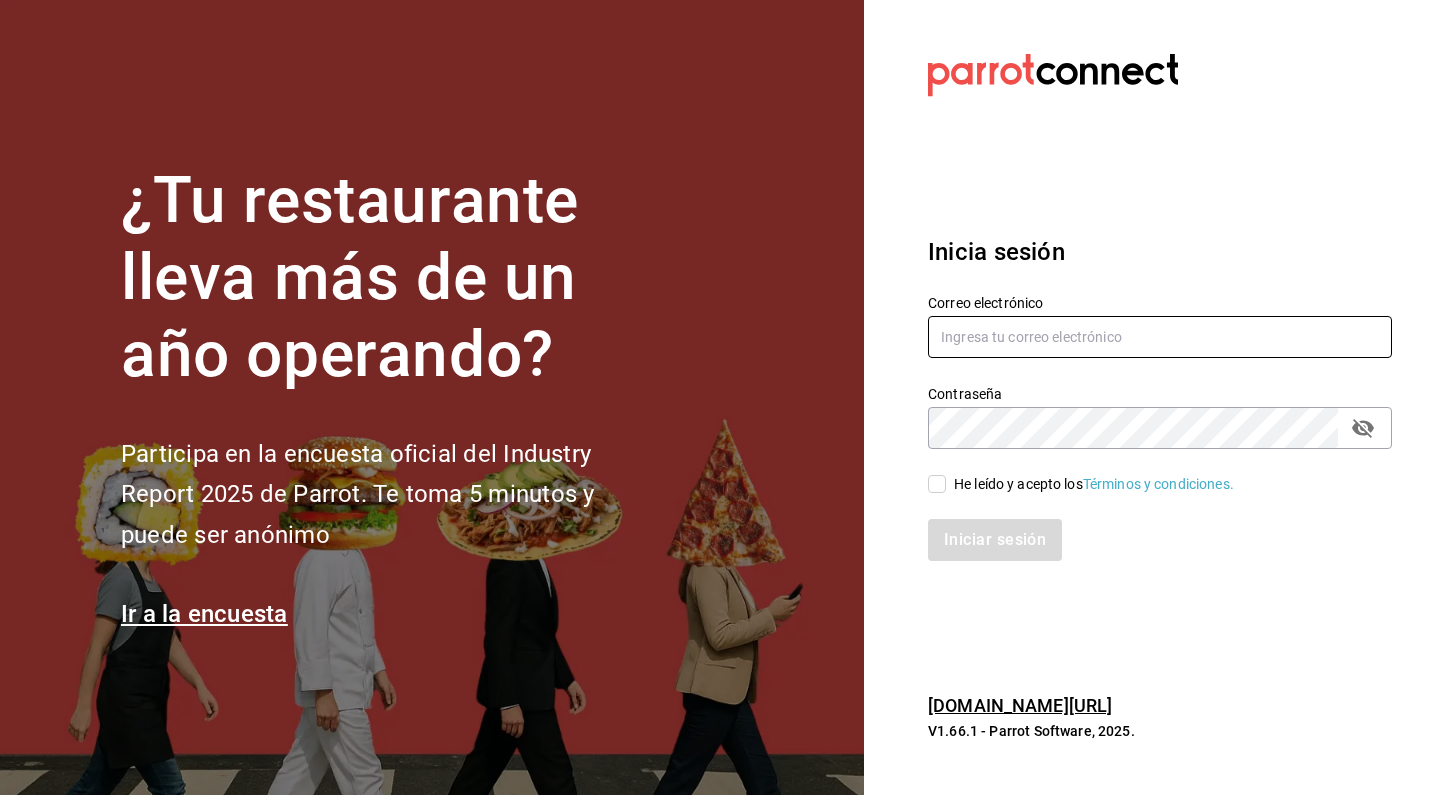 type on "[EMAIL_ADDRESS][DOMAIN_NAME]" 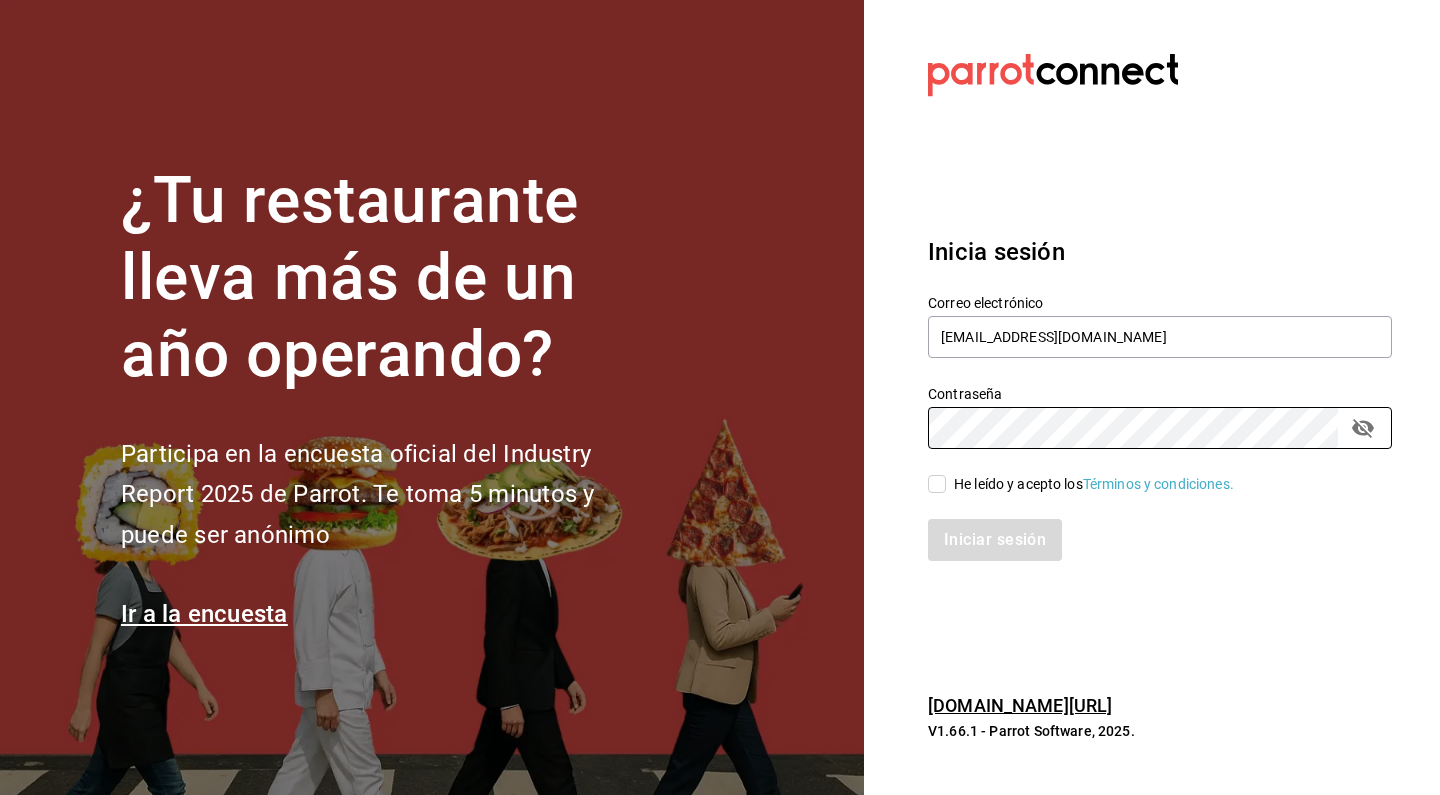 click on "He leído y acepto los  Términos y condiciones." at bounding box center (937, 484) 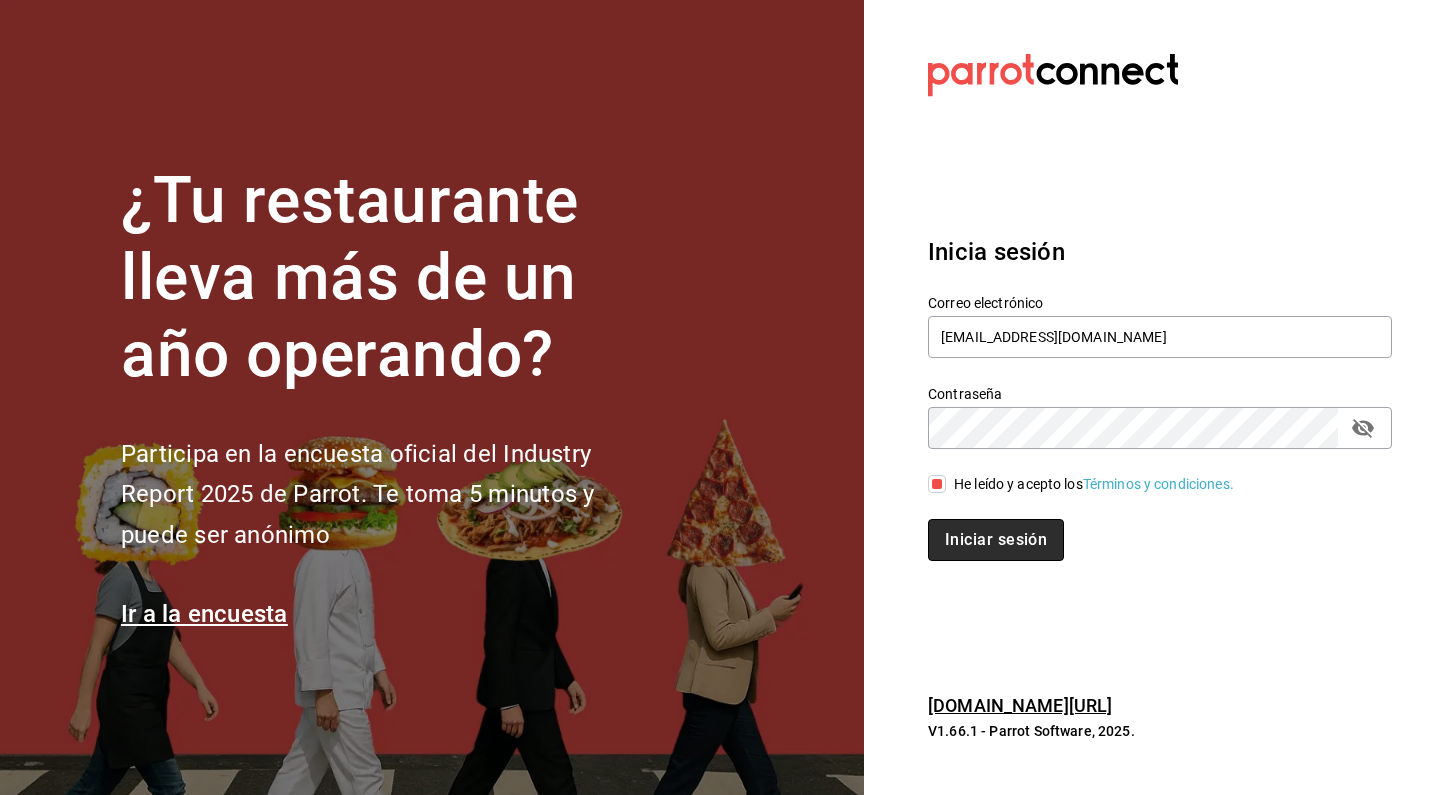 click on "Iniciar sesión" at bounding box center (996, 540) 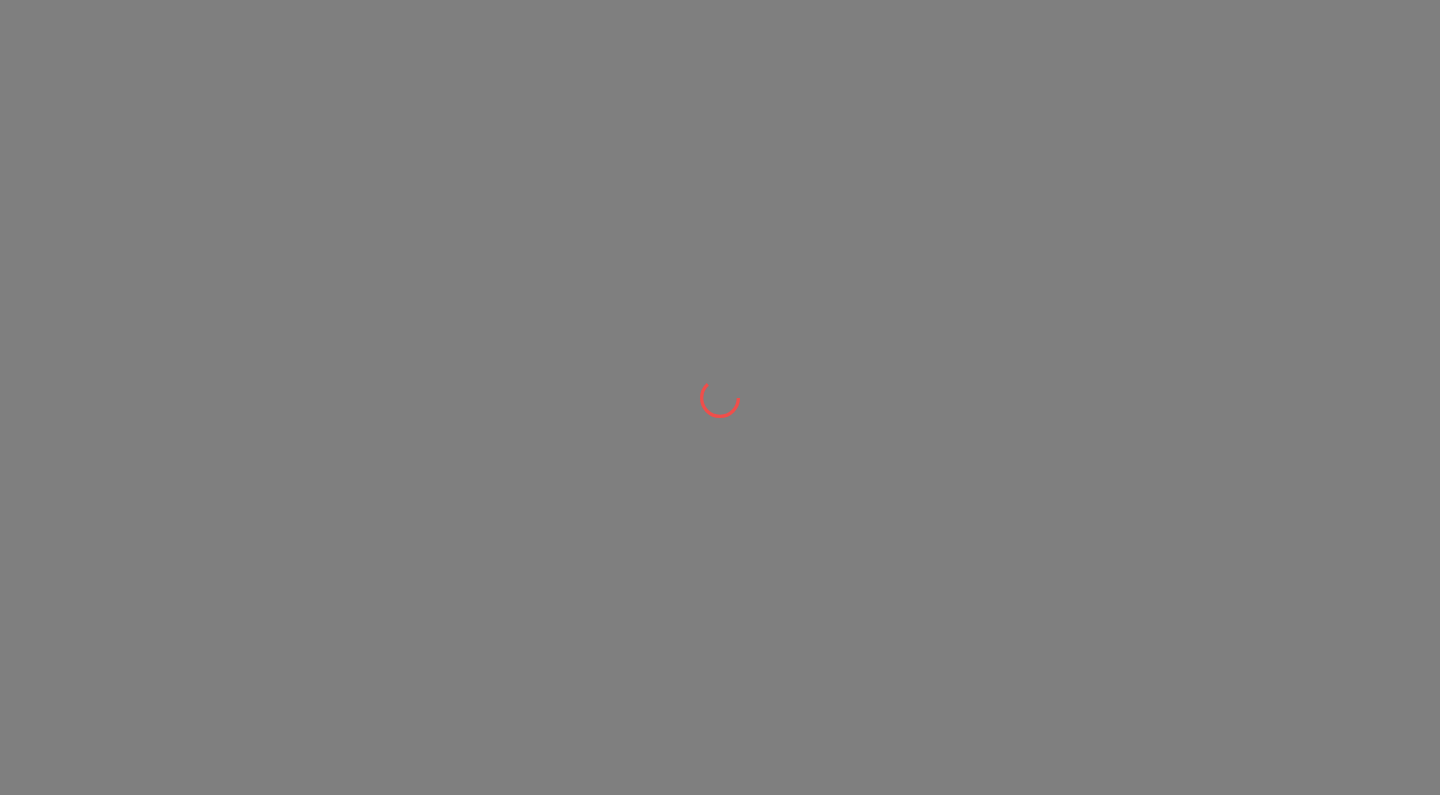 scroll, scrollTop: 0, scrollLeft: 0, axis: both 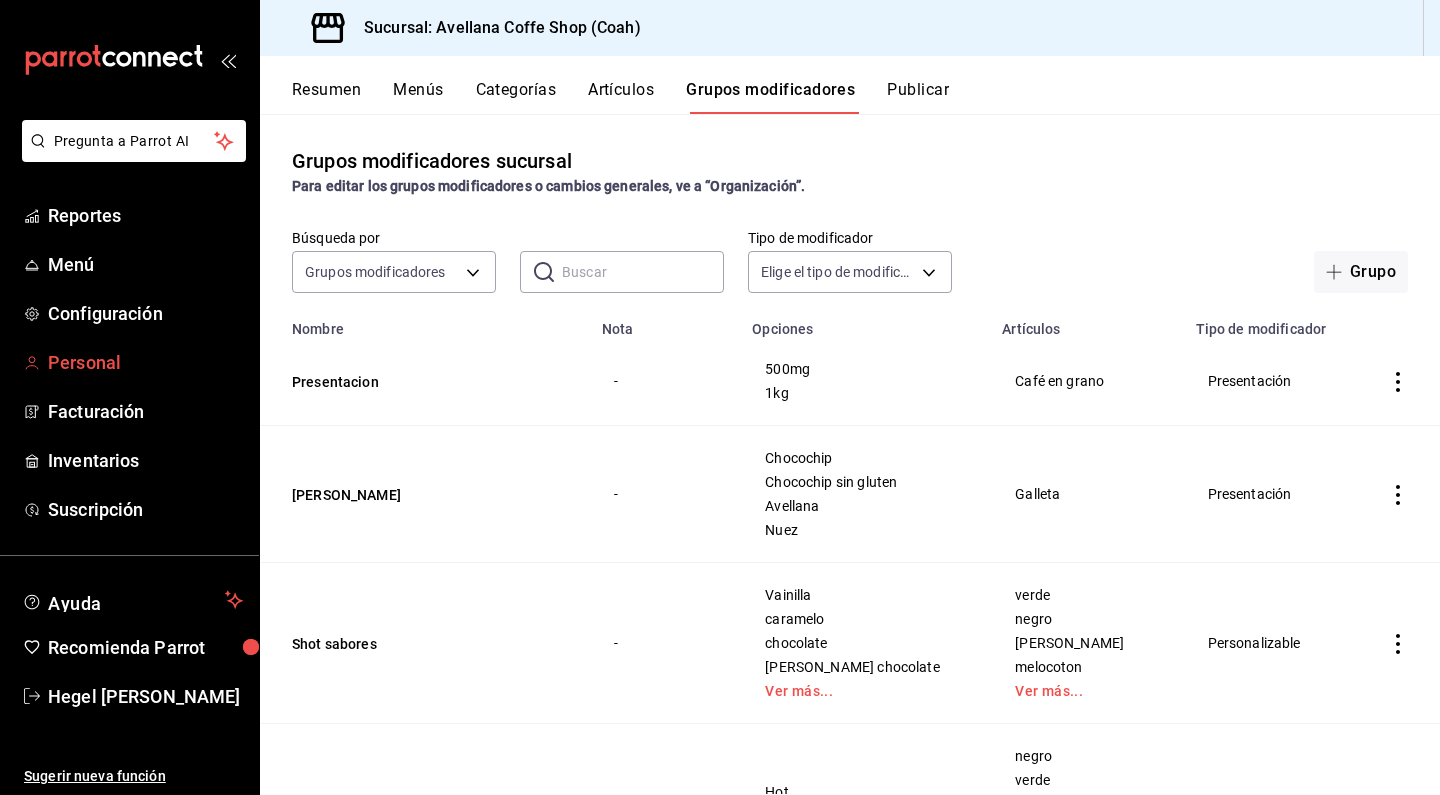 click on "Personal" at bounding box center [145, 362] 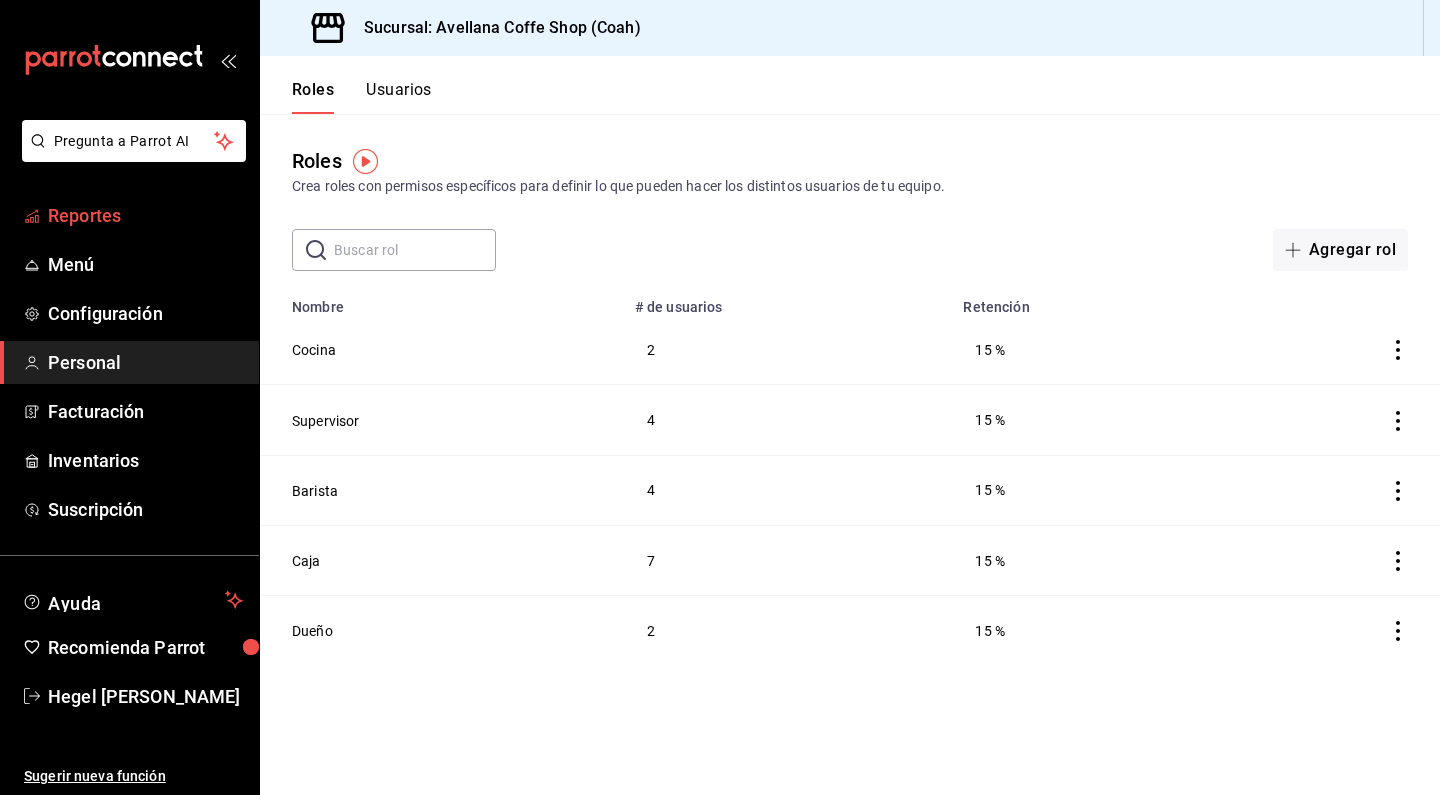 click on "Reportes" at bounding box center (129, 215) 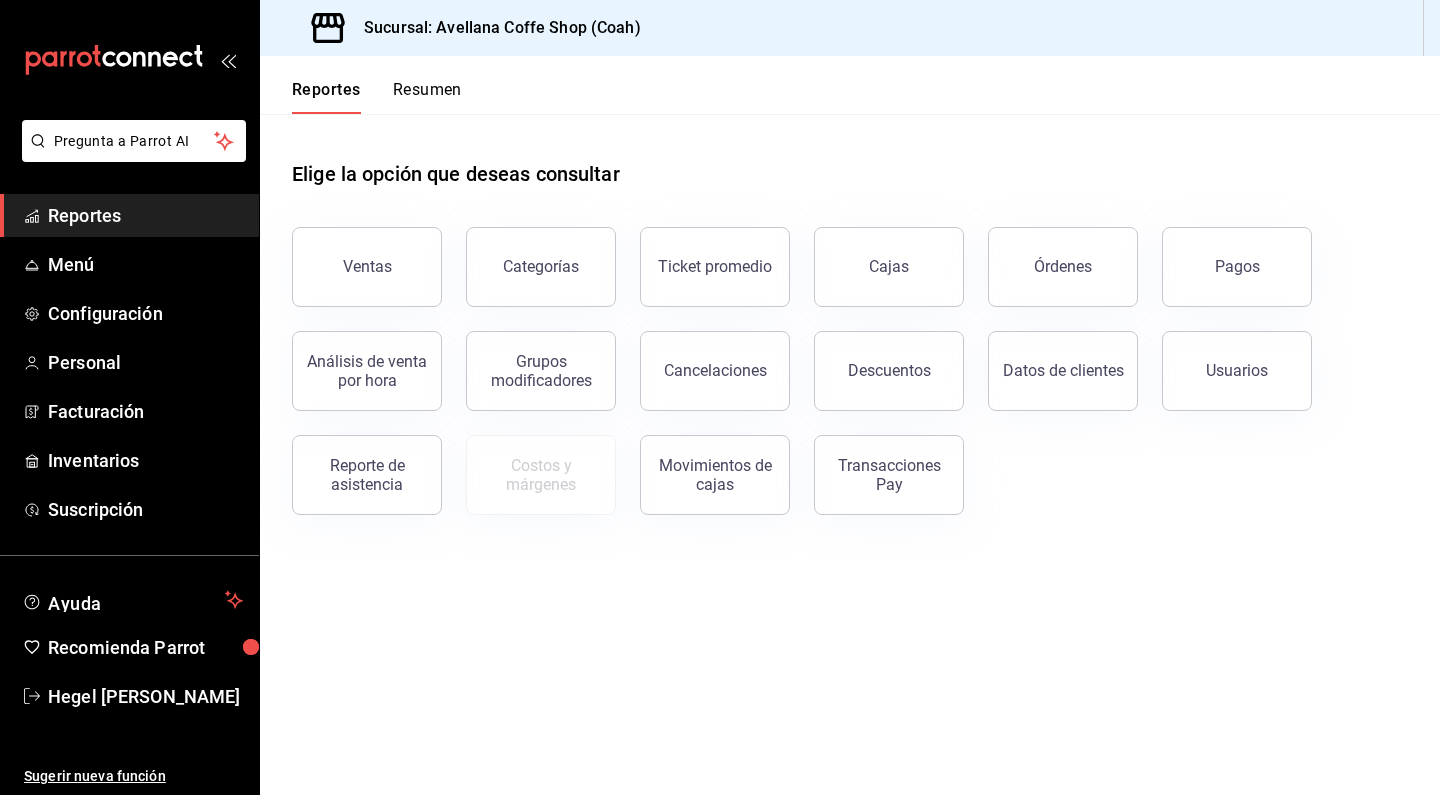 scroll, scrollTop: 0, scrollLeft: 0, axis: both 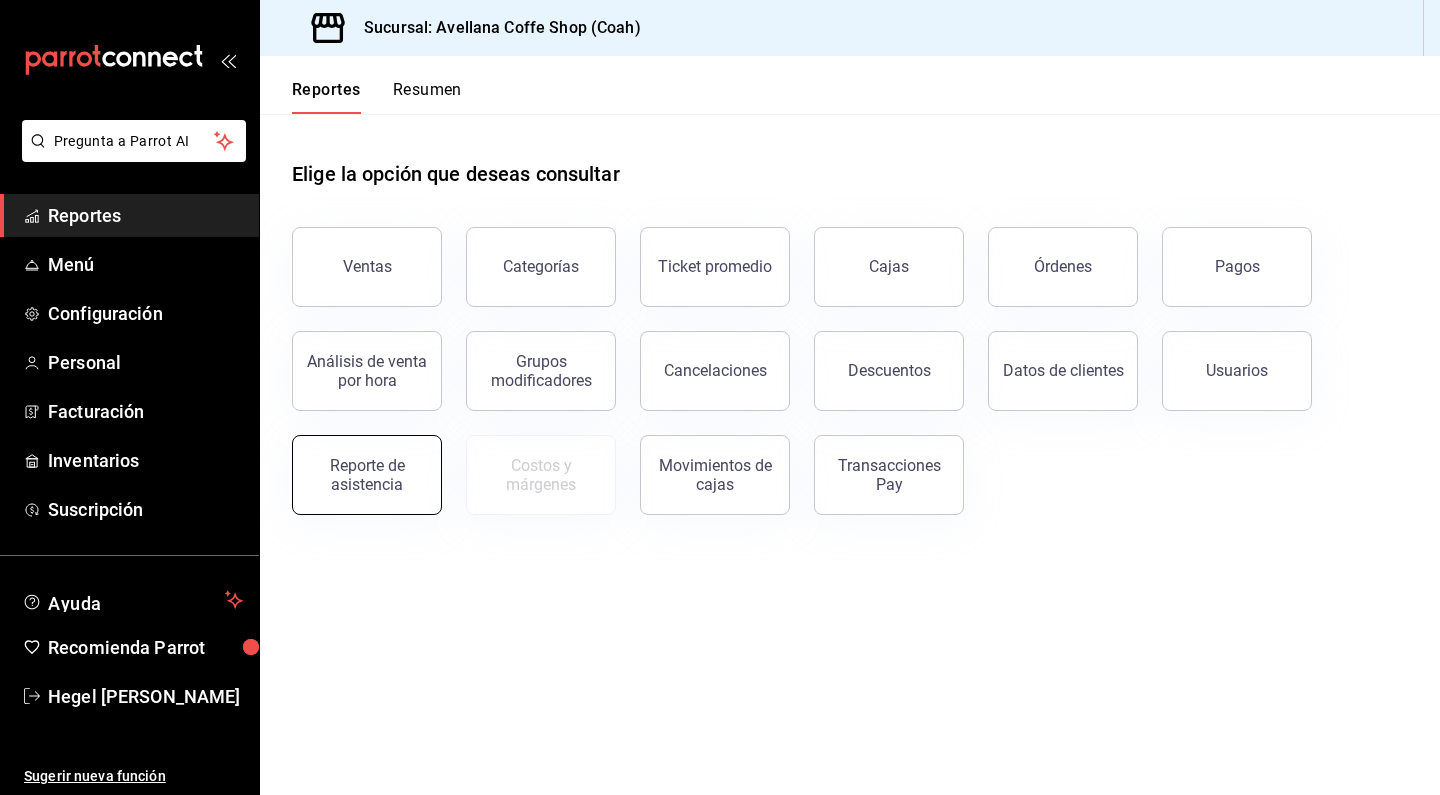 click on "Reporte de asistencia" at bounding box center [367, 475] 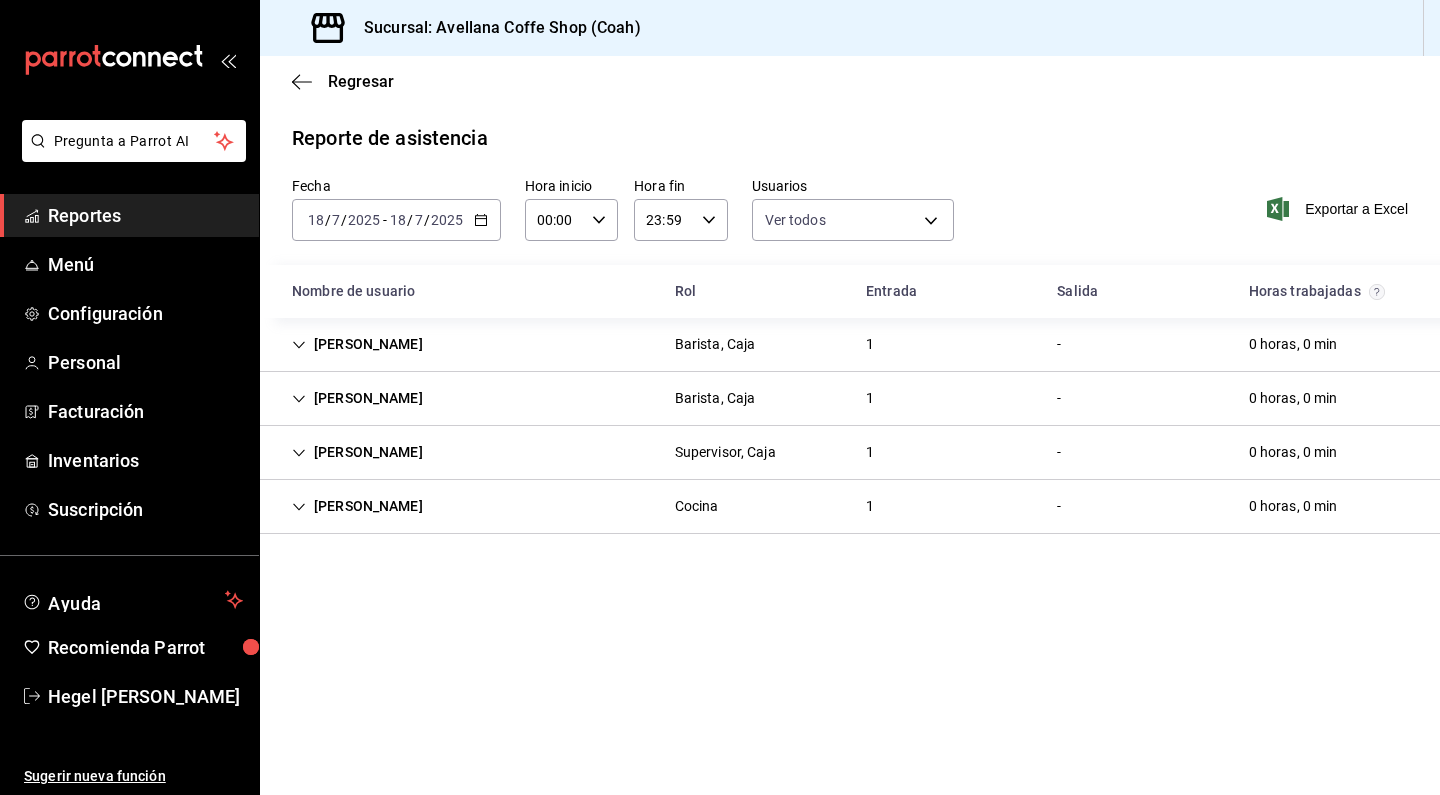 click 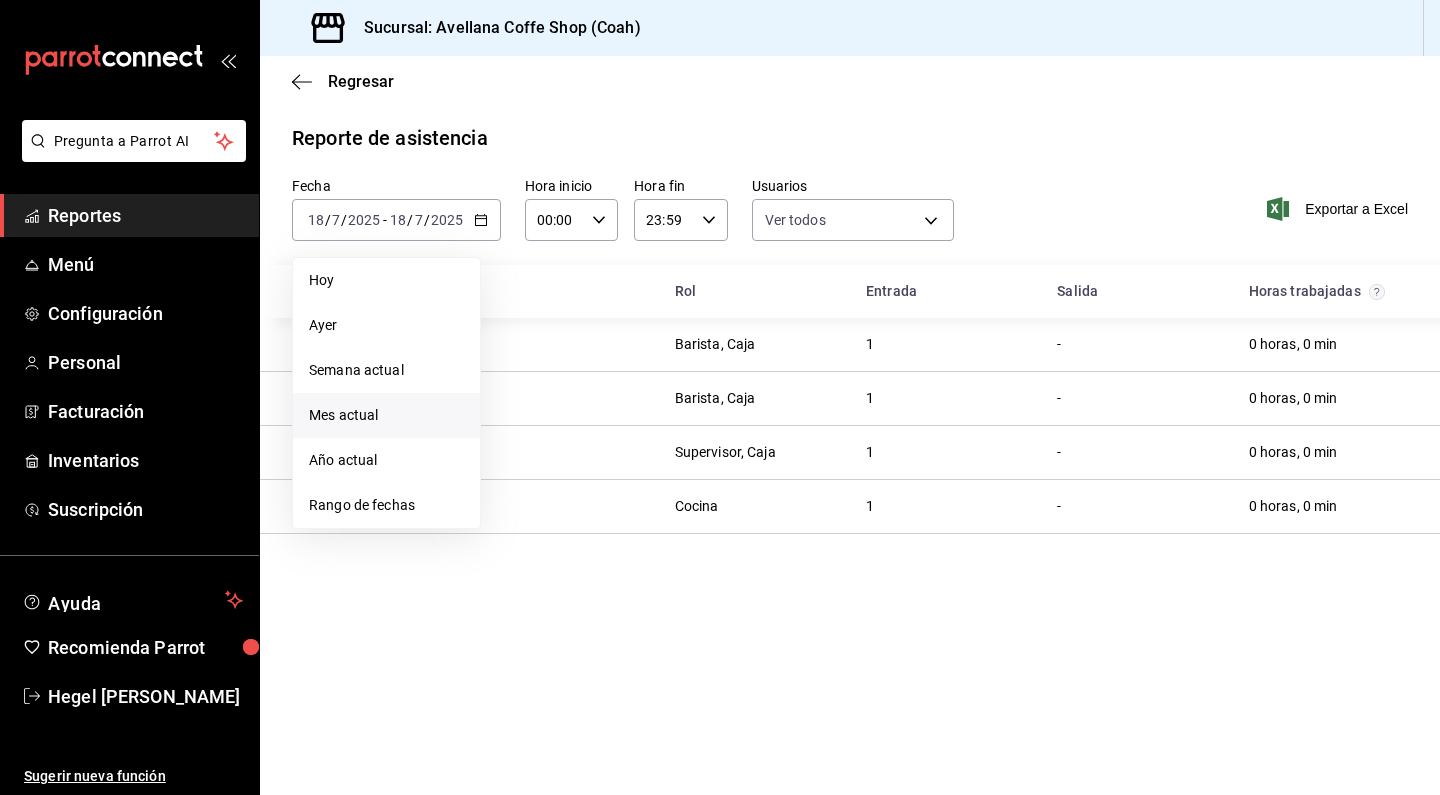 click on "Mes actual" at bounding box center [386, 415] 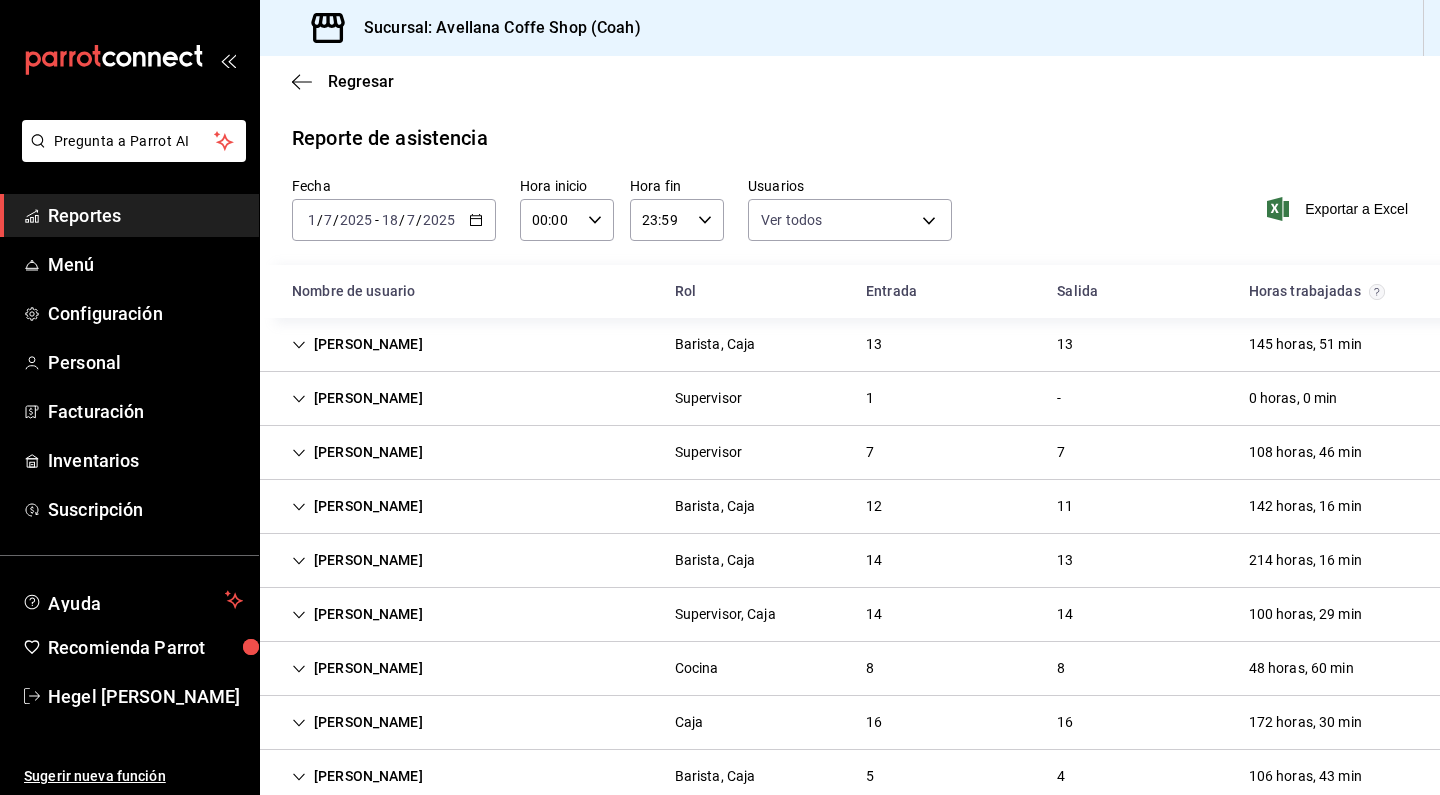 click on "Ricardo Lopez" at bounding box center (357, 452) 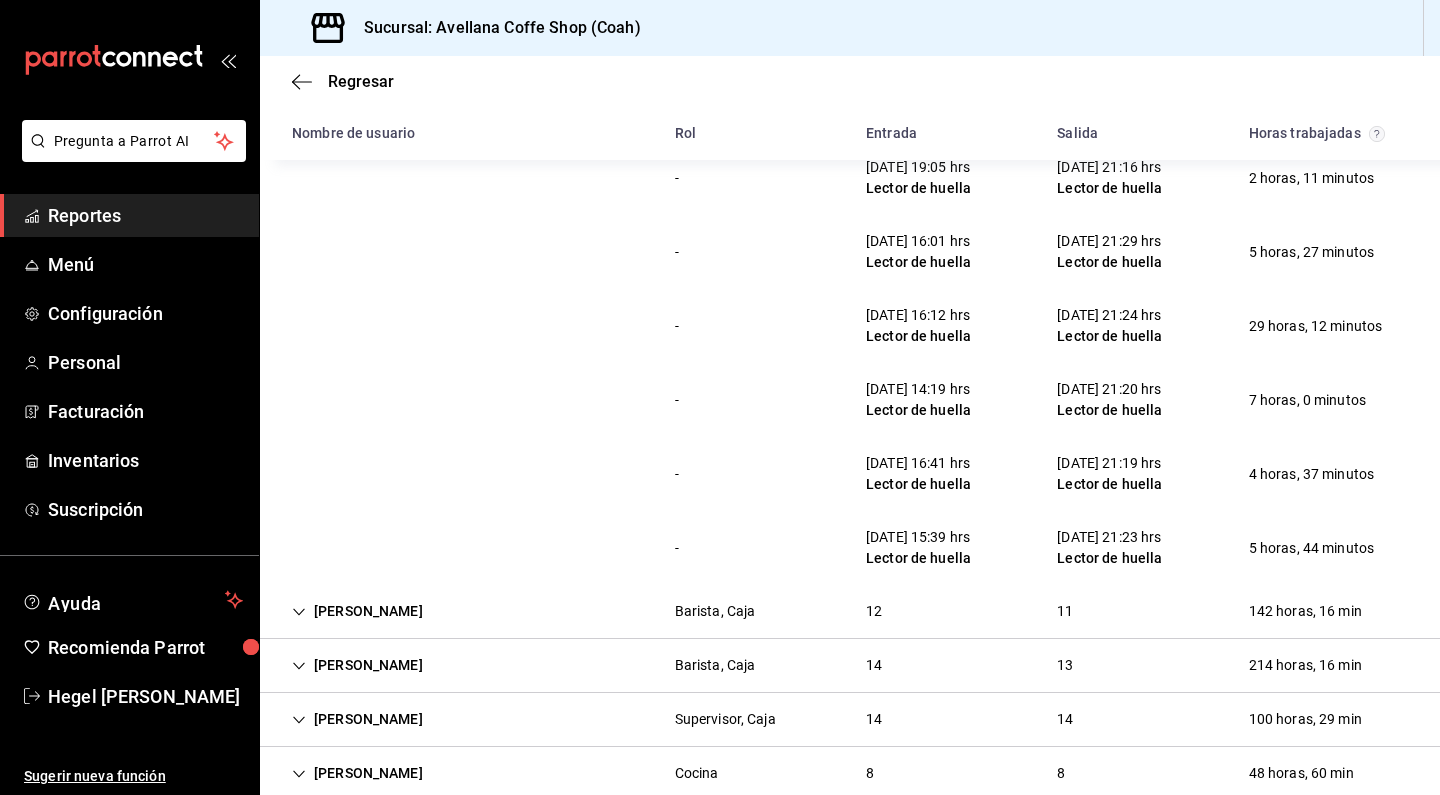 scroll, scrollTop: 415, scrollLeft: 0, axis: vertical 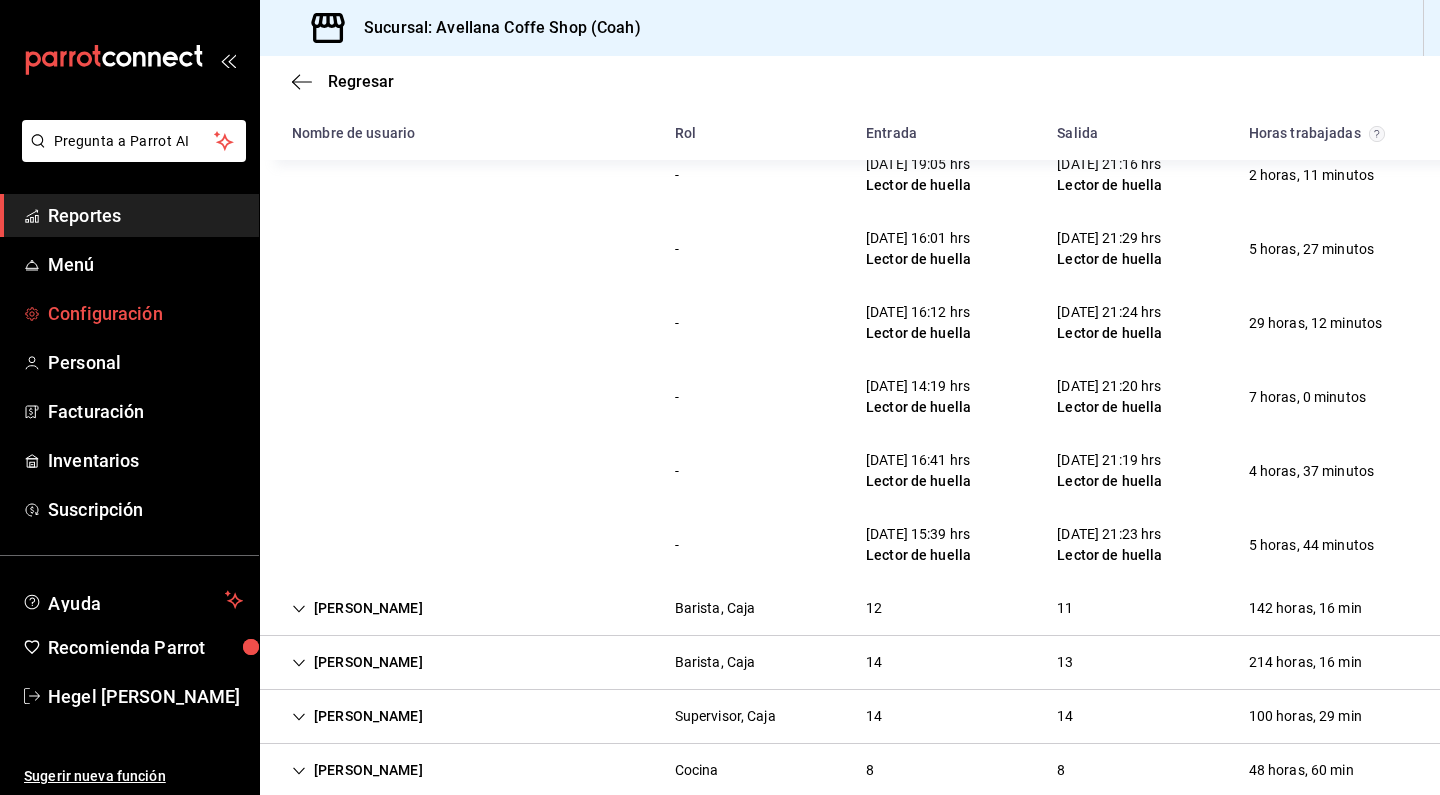 click on "Configuración" at bounding box center [145, 313] 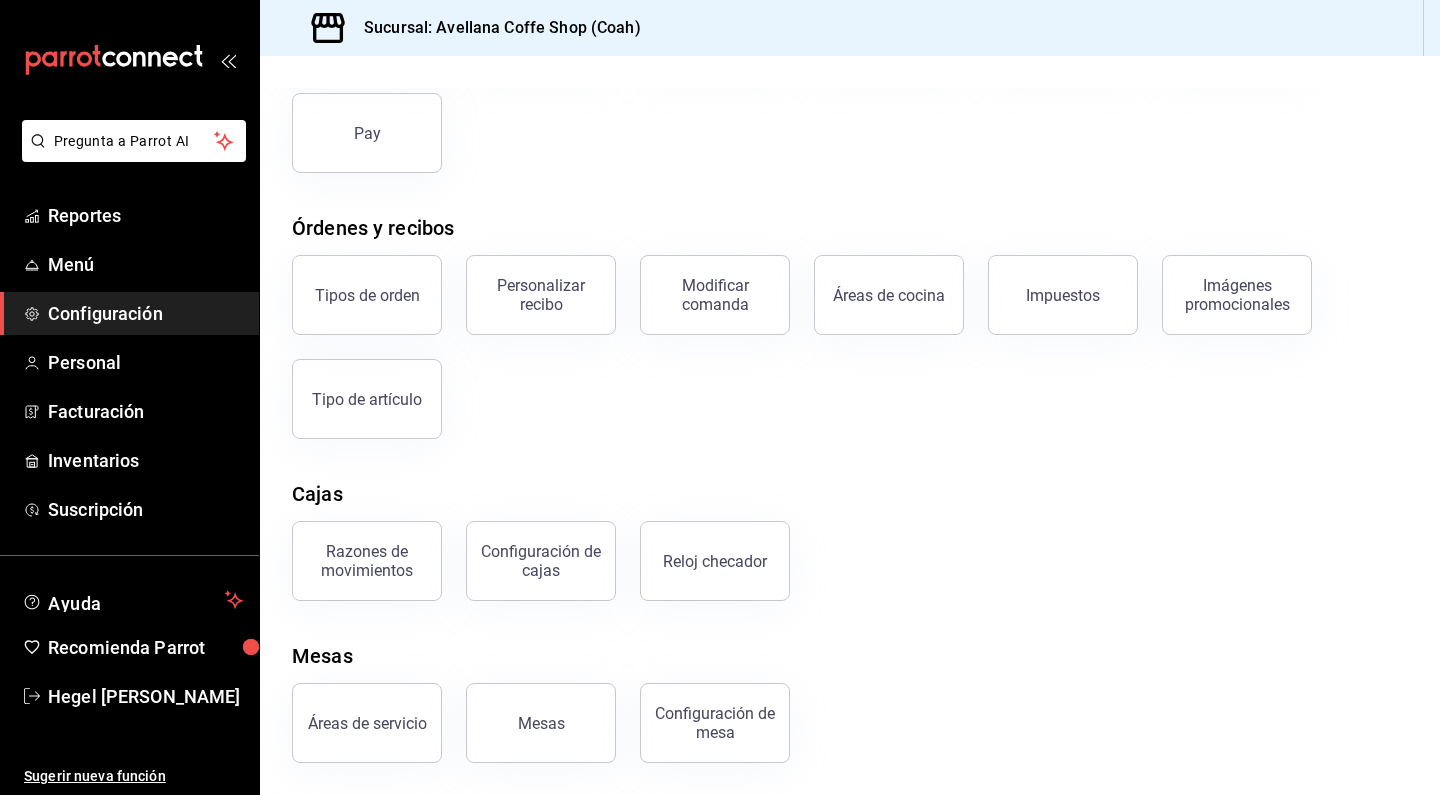scroll, scrollTop: 219, scrollLeft: 0, axis: vertical 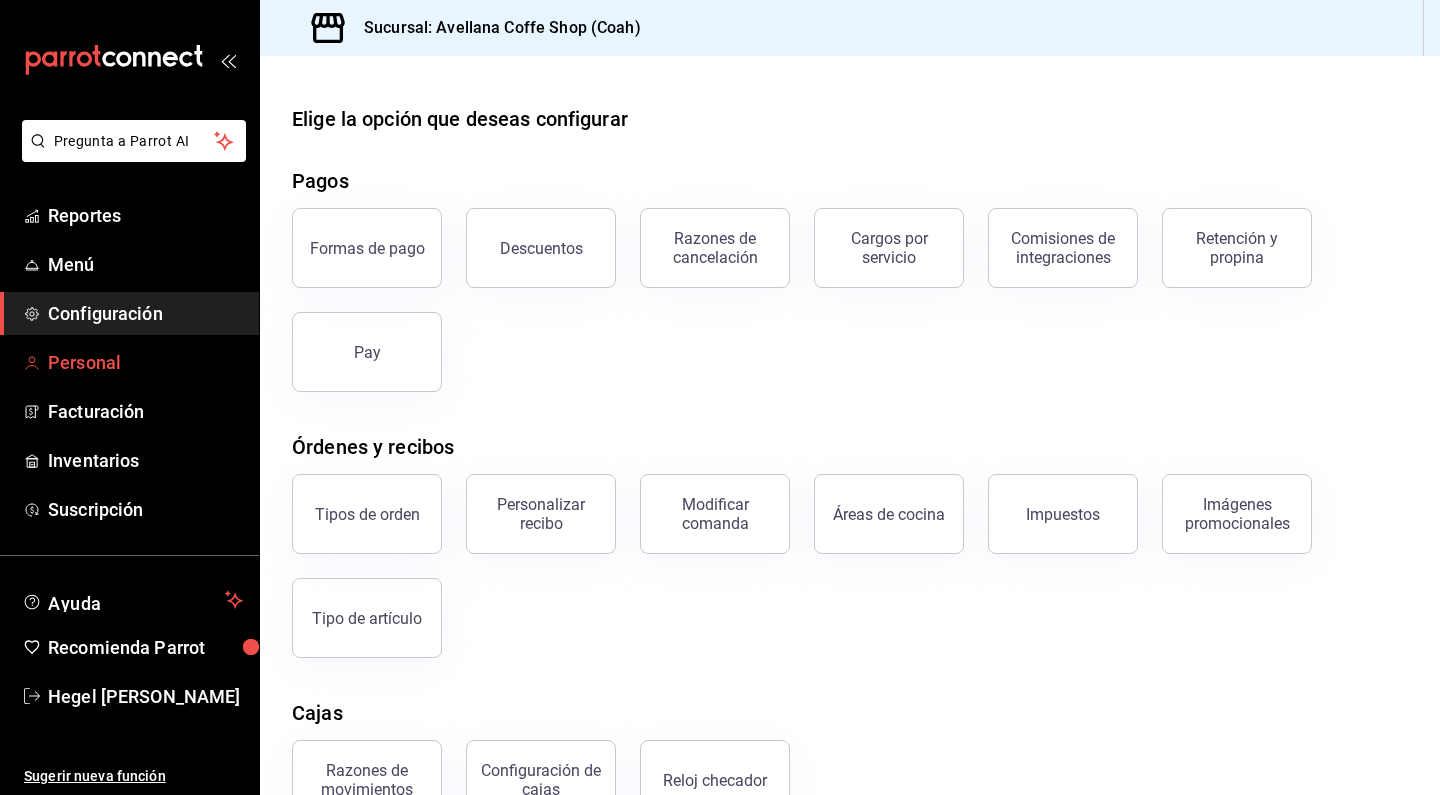 click on "Personal" at bounding box center (145, 362) 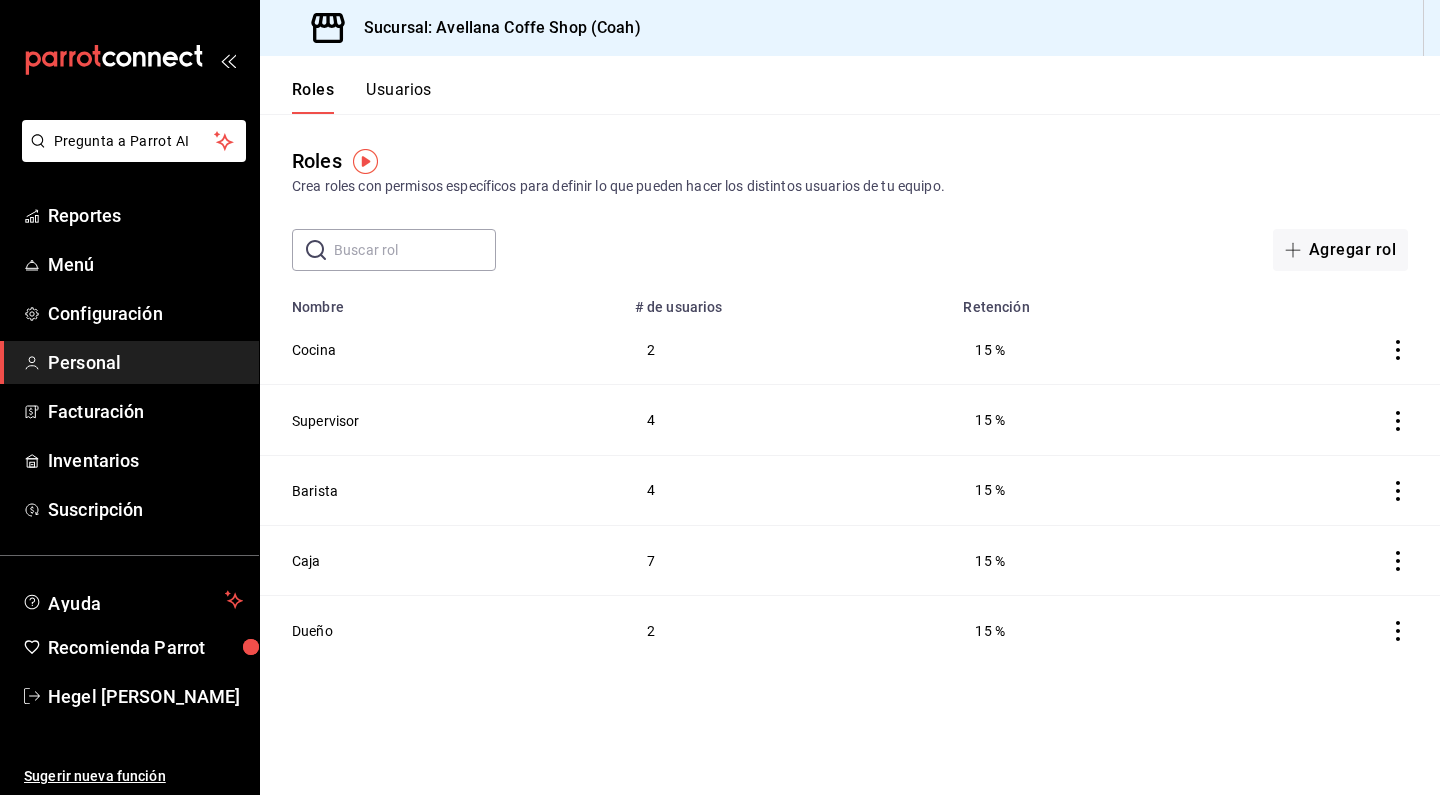 click on "Usuarios" at bounding box center (399, 97) 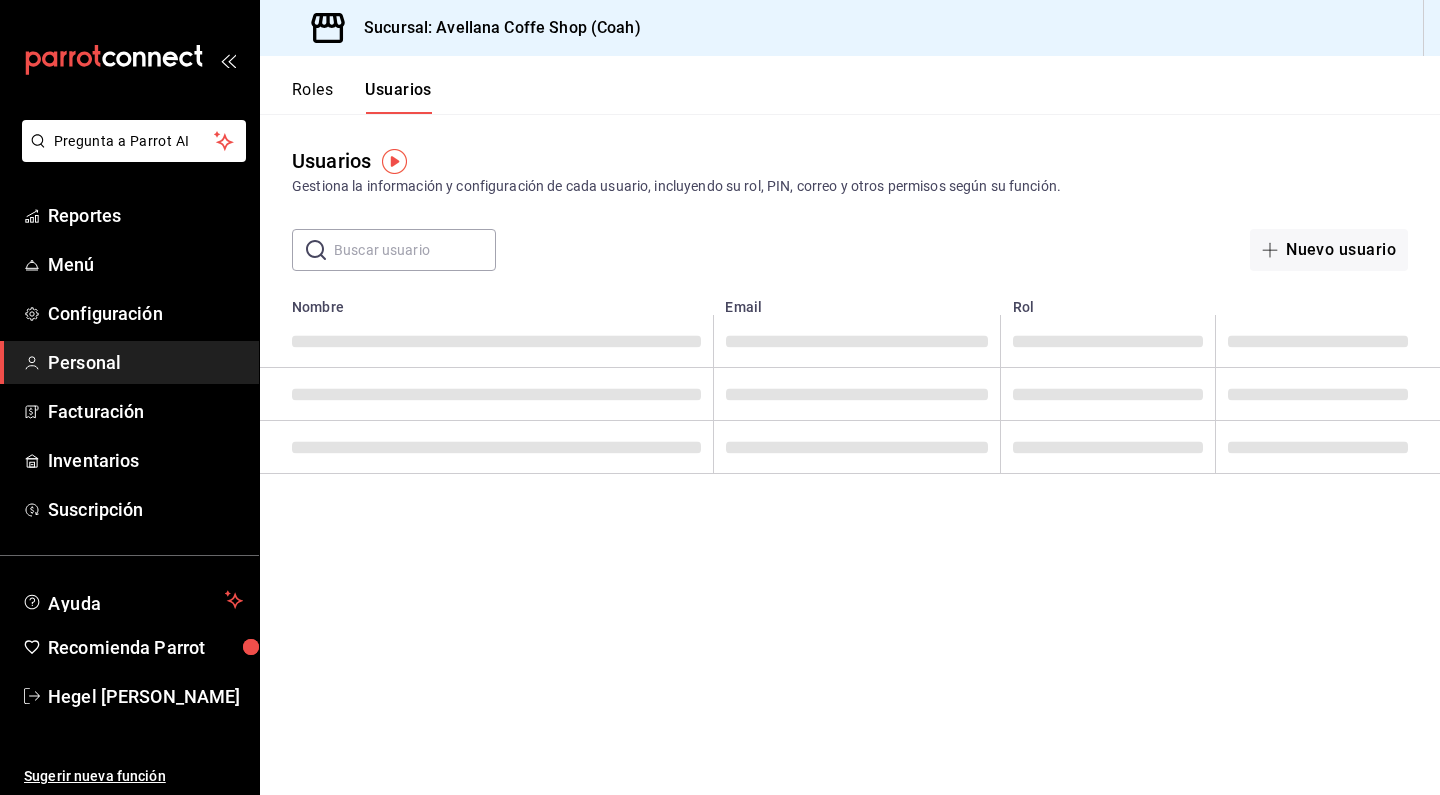 click on "Roles" at bounding box center (312, 97) 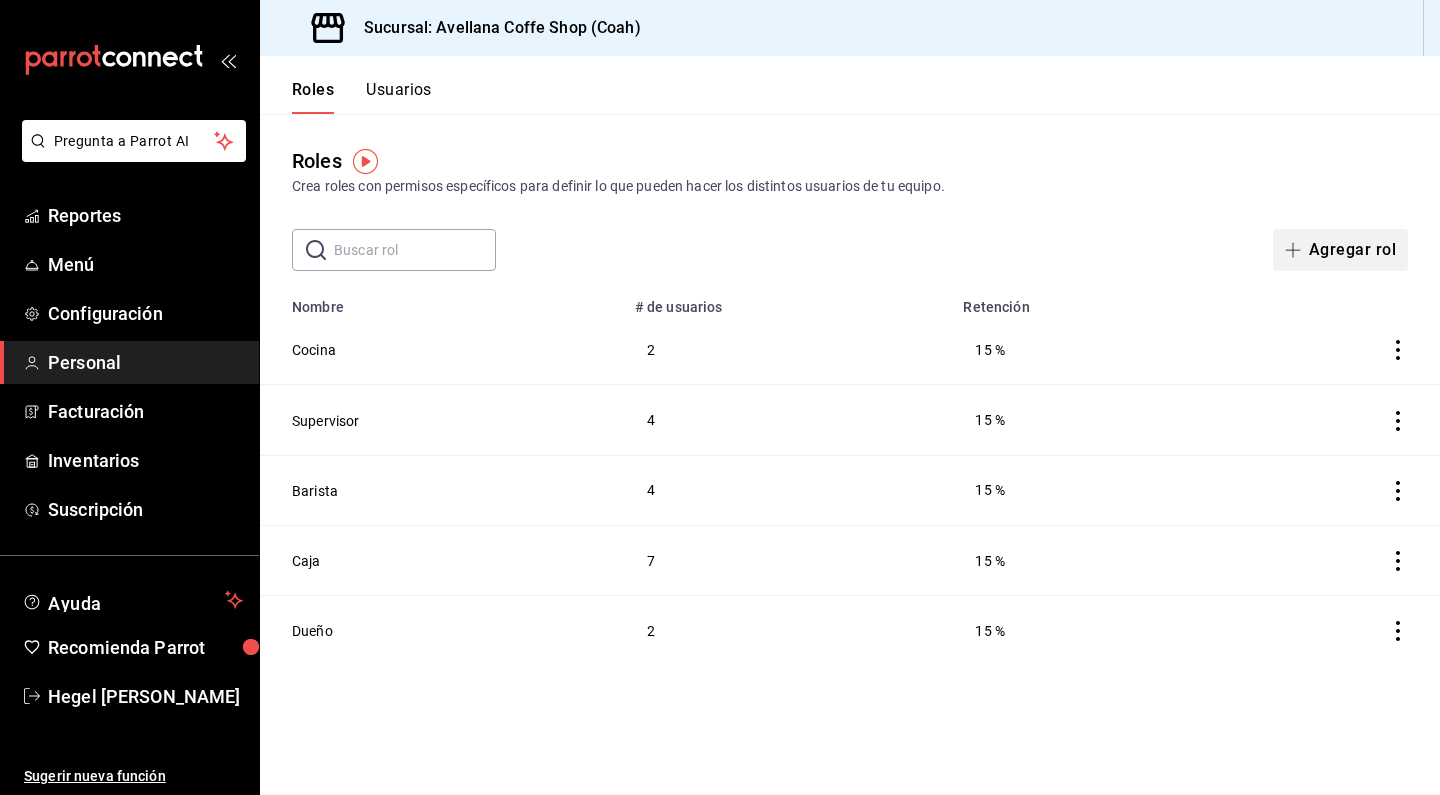 click on "Agregar rol" at bounding box center (1340, 250) 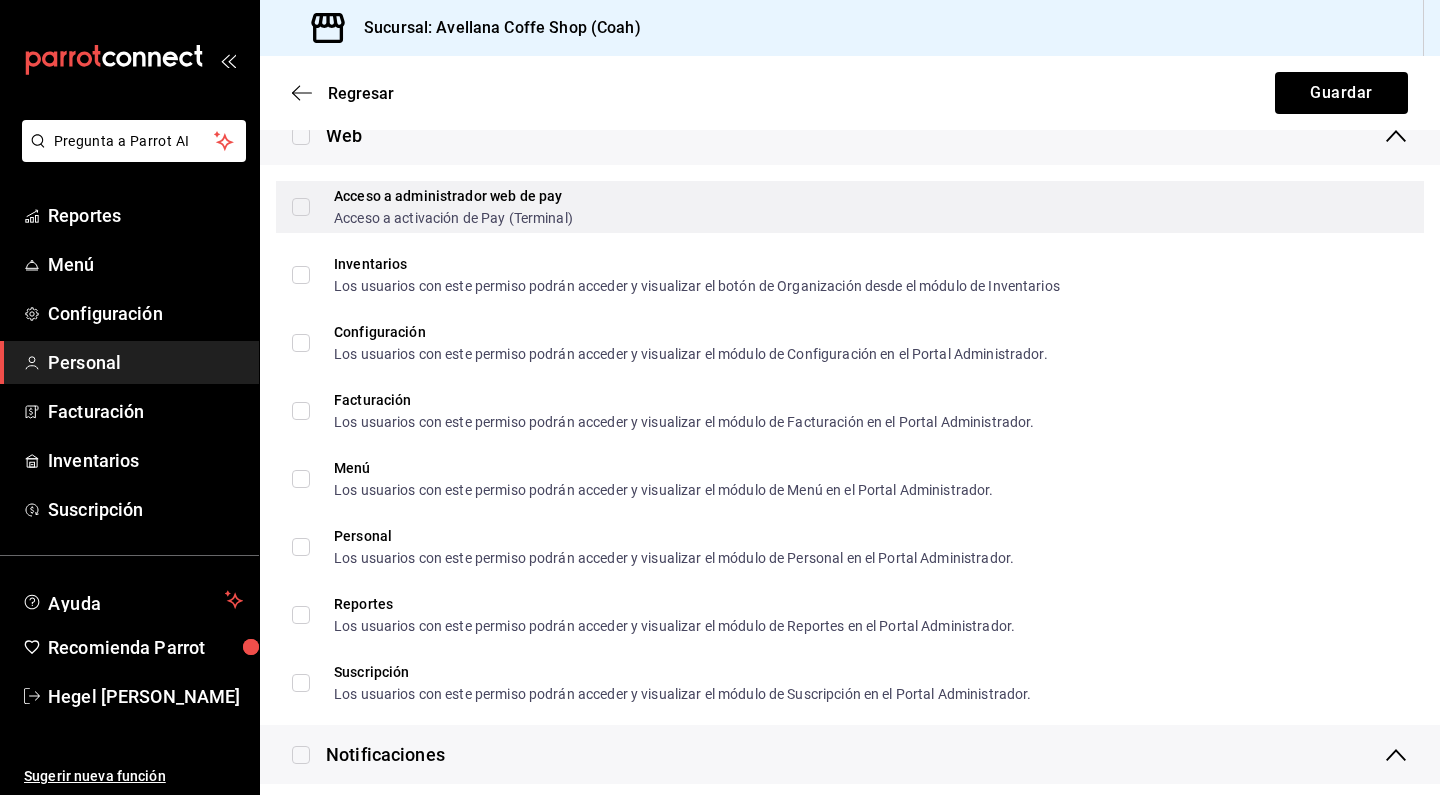 scroll, scrollTop: 1142, scrollLeft: 0, axis: vertical 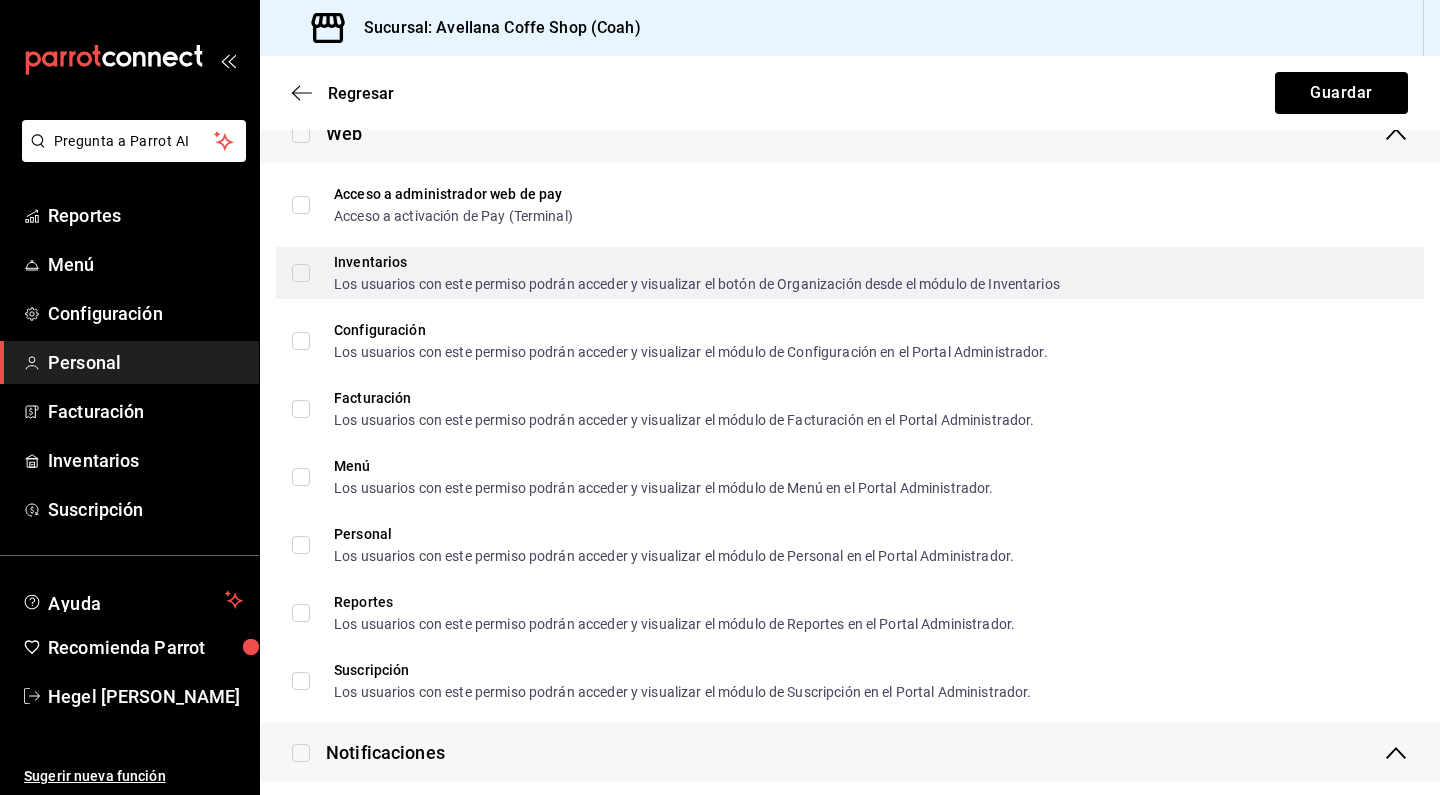 type on "Contabilidad" 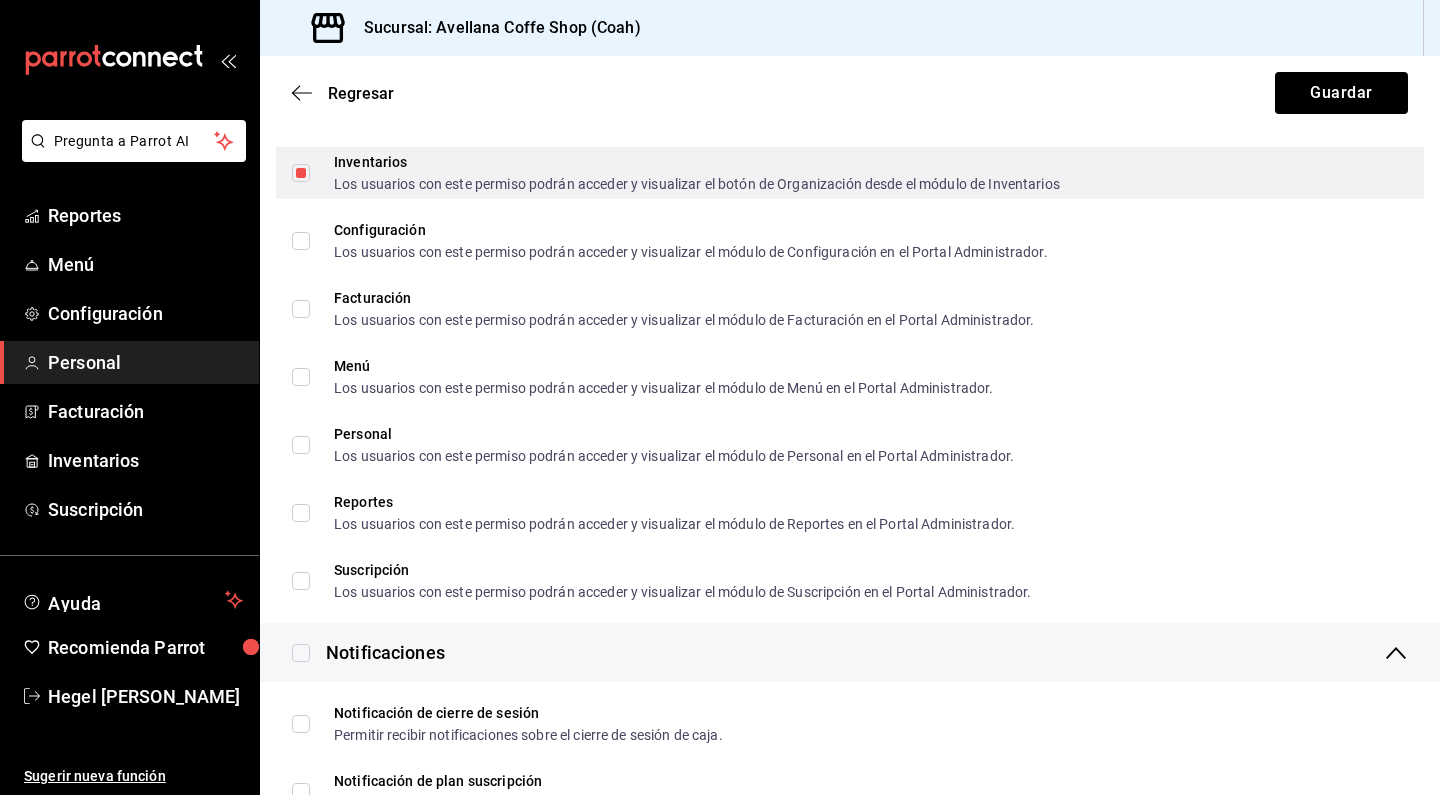 scroll, scrollTop: 1244, scrollLeft: 0, axis: vertical 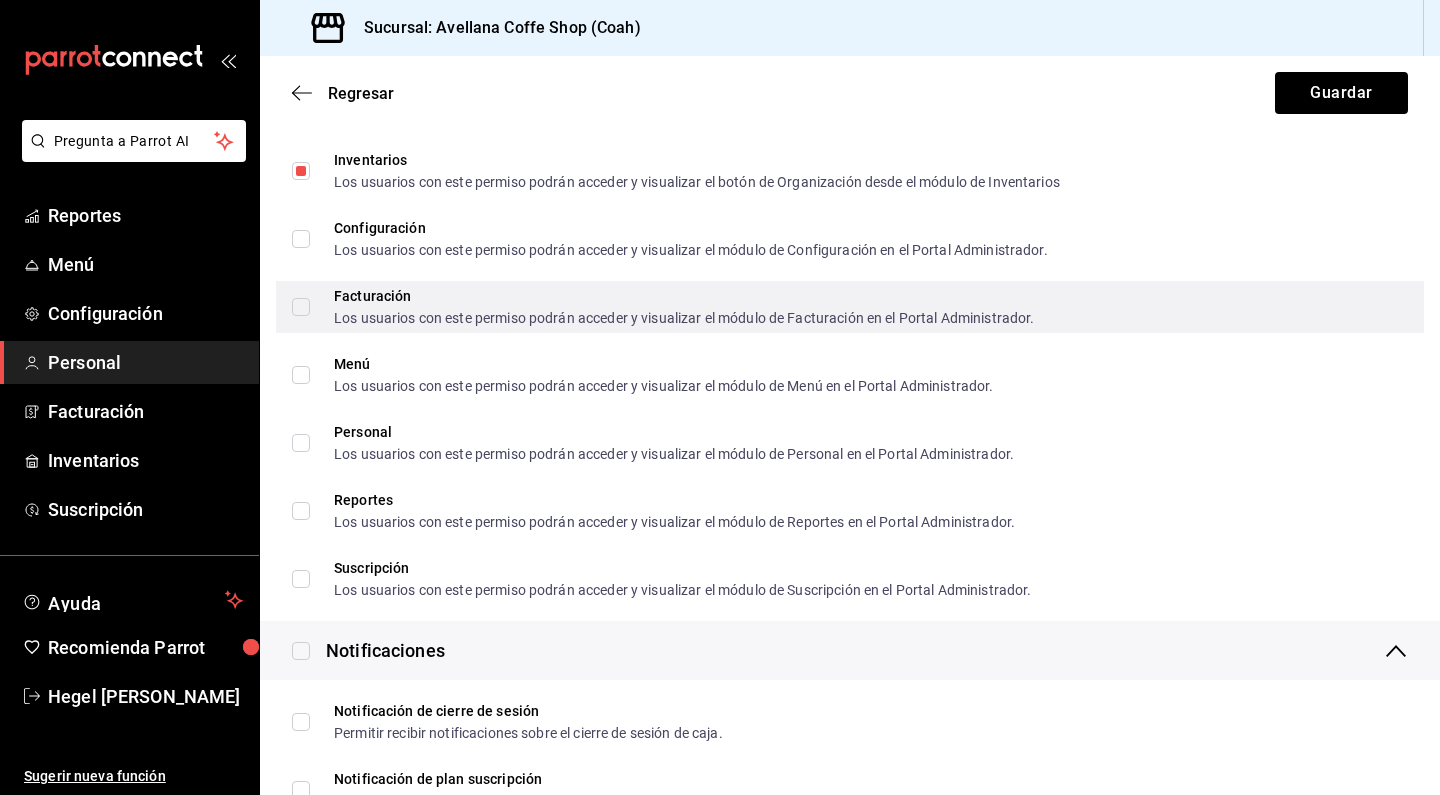 click on "Facturación Los usuarios con este permiso podrán acceder y visualizar el módulo de Facturación en el Portal Administrador." at bounding box center (301, 307) 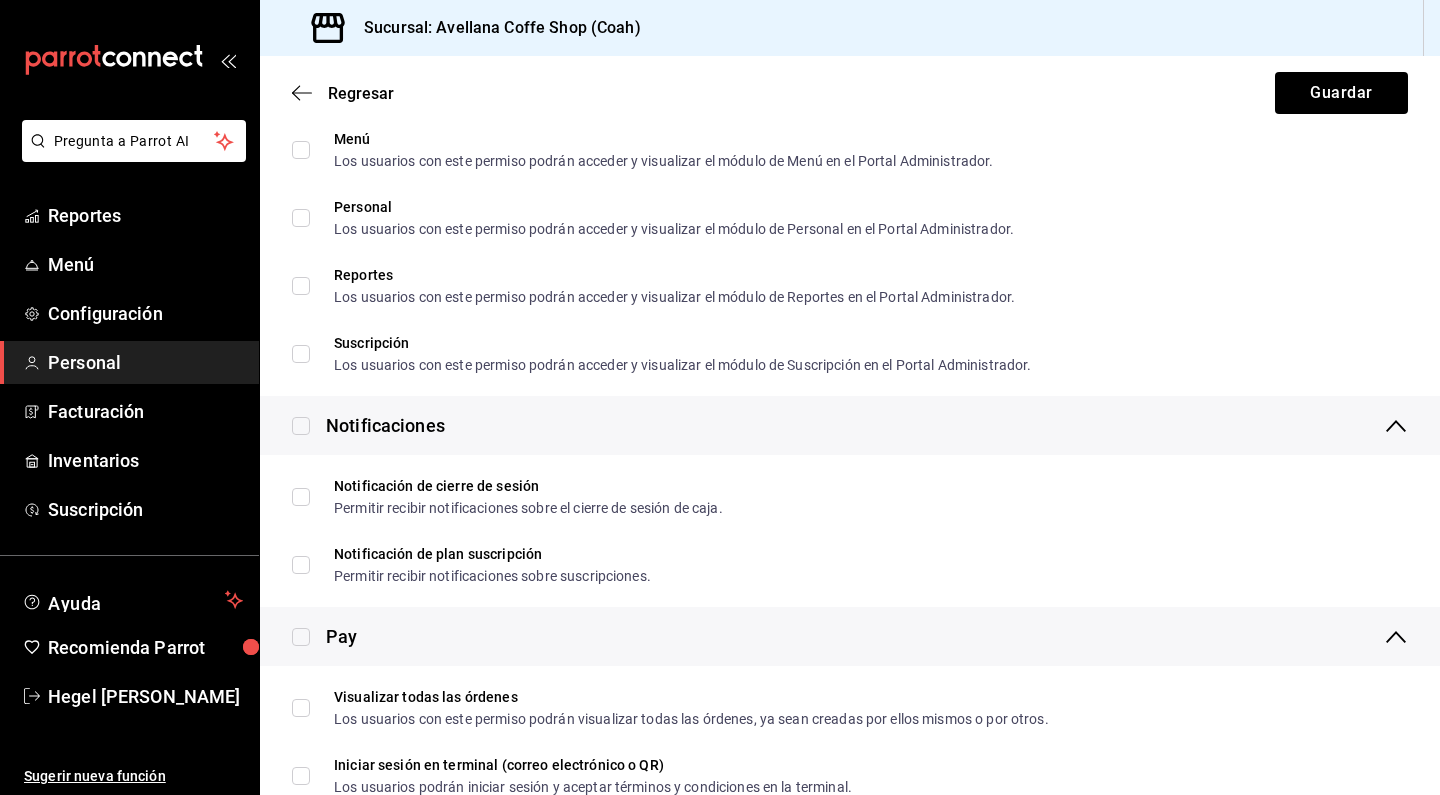 scroll, scrollTop: 1471, scrollLeft: 0, axis: vertical 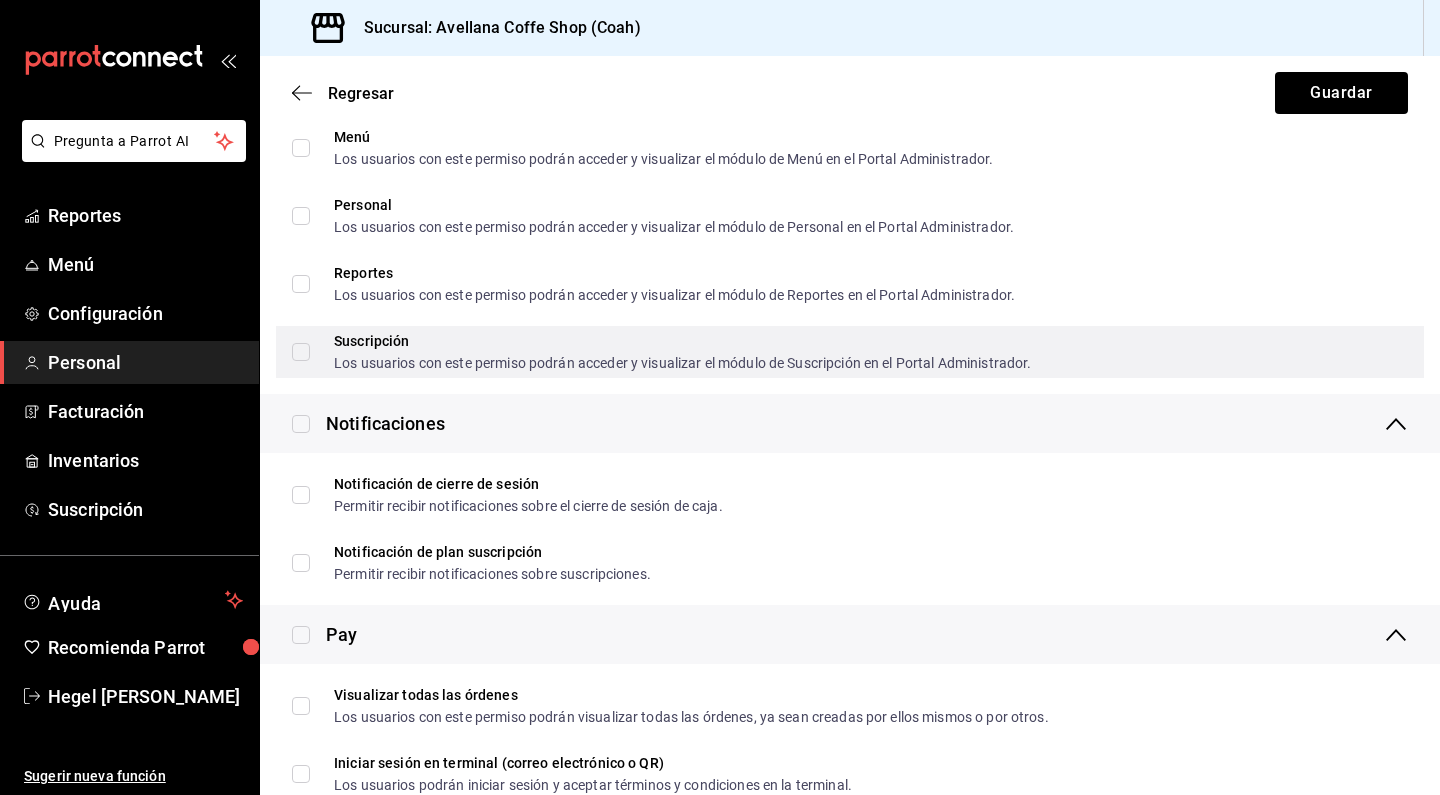 click on "Suscripción Los usuarios con este permiso podrán acceder y visualizar el módulo de Suscripción en el Portal Administrador." at bounding box center (301, 352) 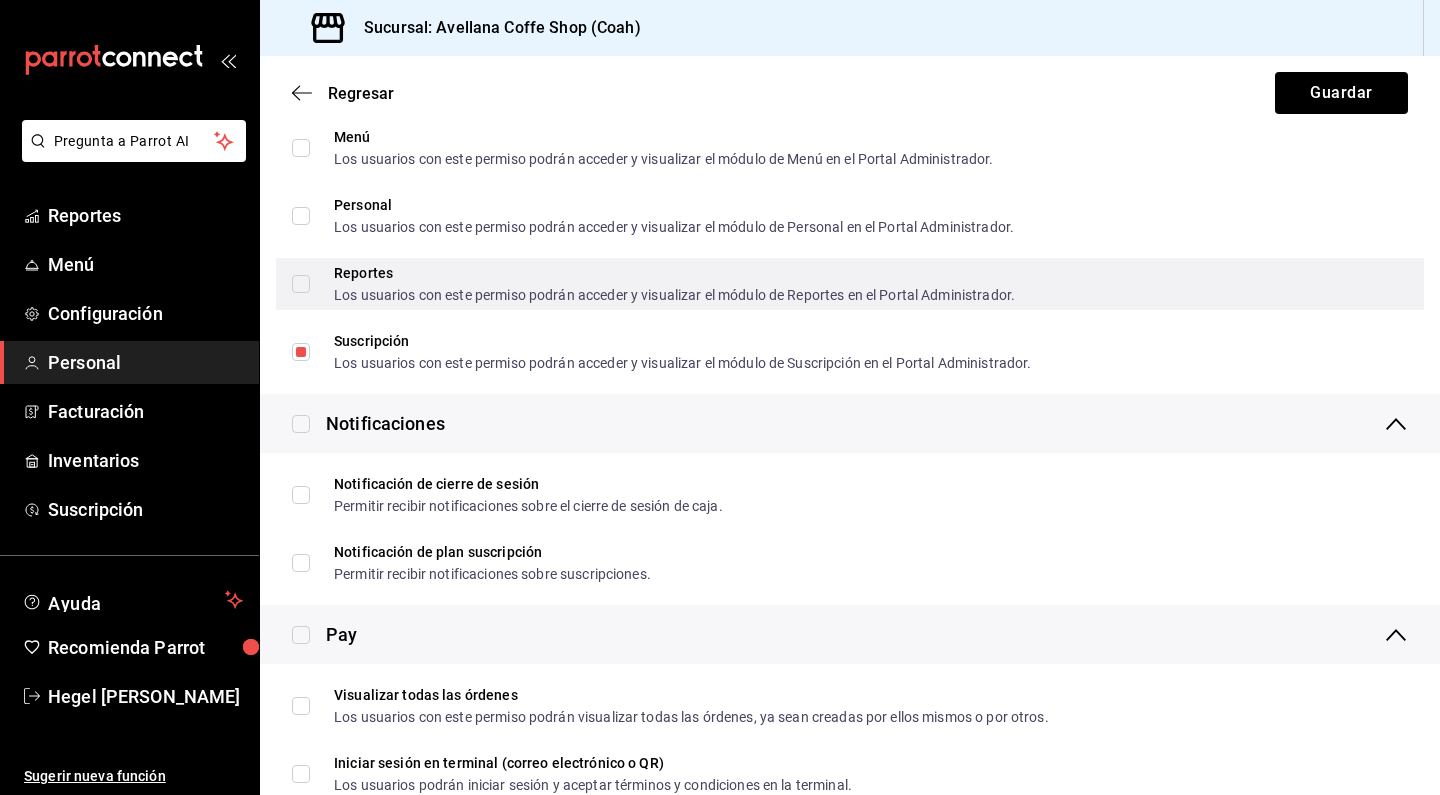 click on "Reportes Los usuarios con este permiso podrán acceder y visualizar el módulo de Reportes en el Portal Administrador." at bounding box center [662, 284] 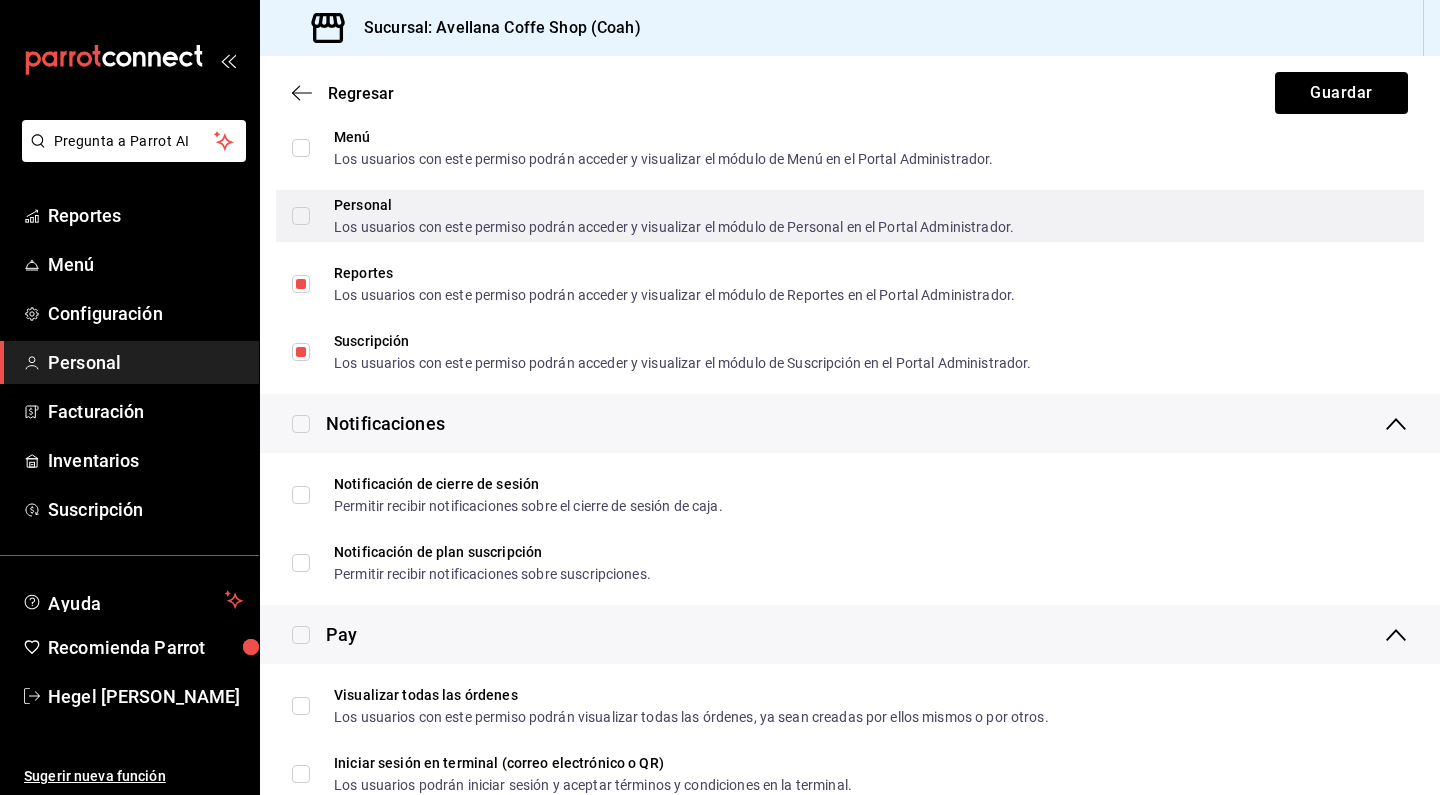 click on "Personal Los usuarios con este permiso podrán acceder y visualizar el módulo de Personal en el Portal Administrador." at bounding box center (653, 216) 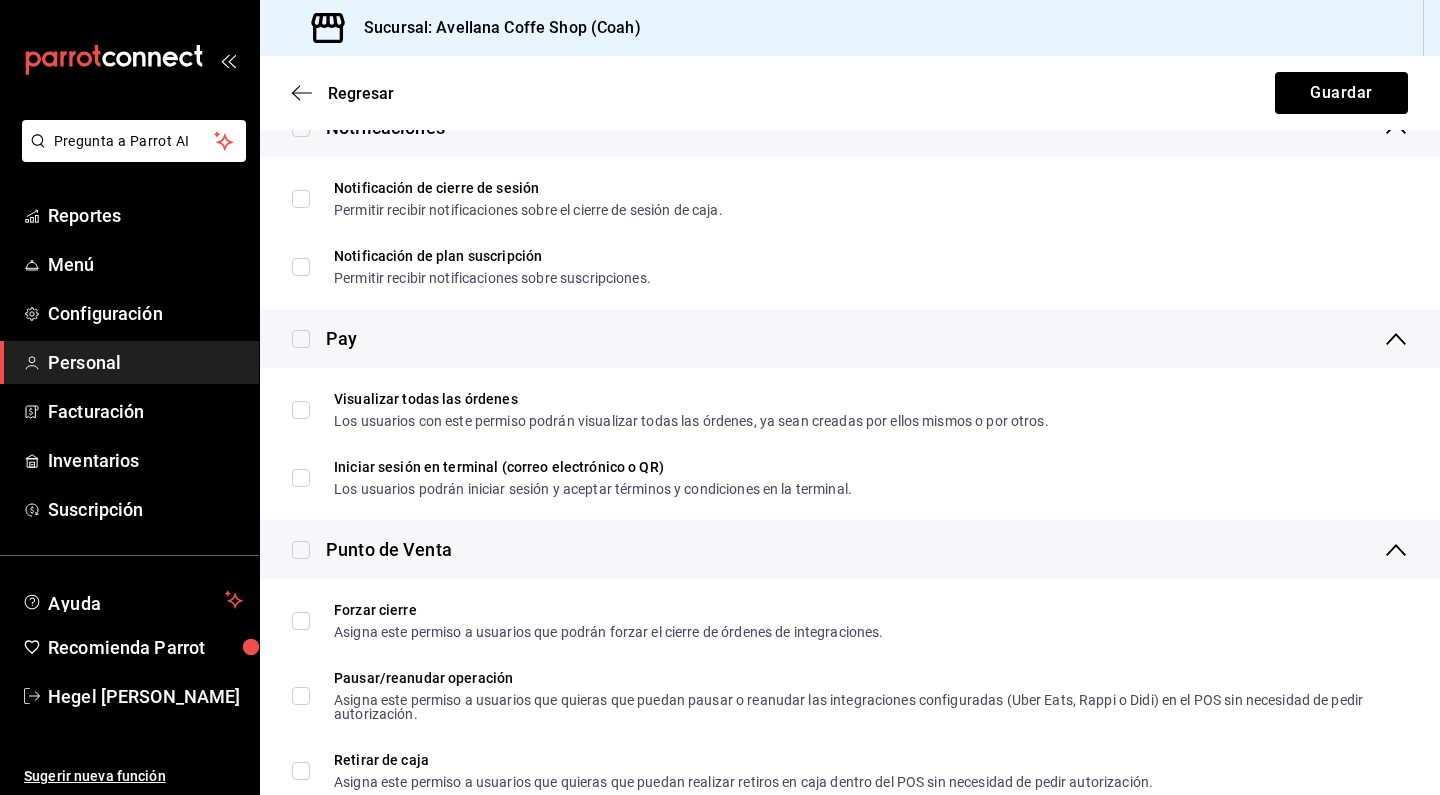 scroll, scrollTop: 1768, scrollLeft: 0, axis: vertical 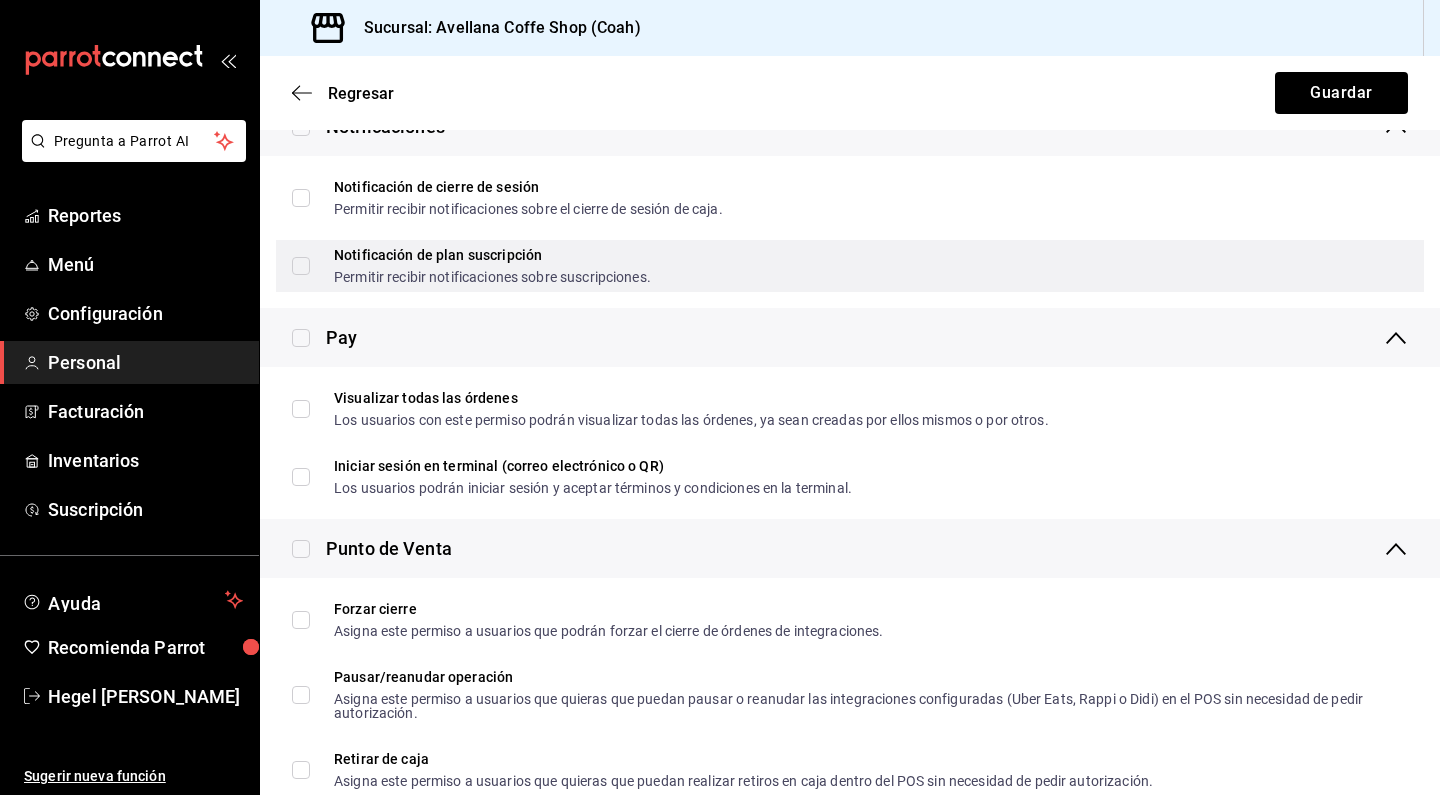 click on "Notificación de plan suscripción Permitir recibir notificaciones sobre suscripciones." at bounding box center [301, 266] 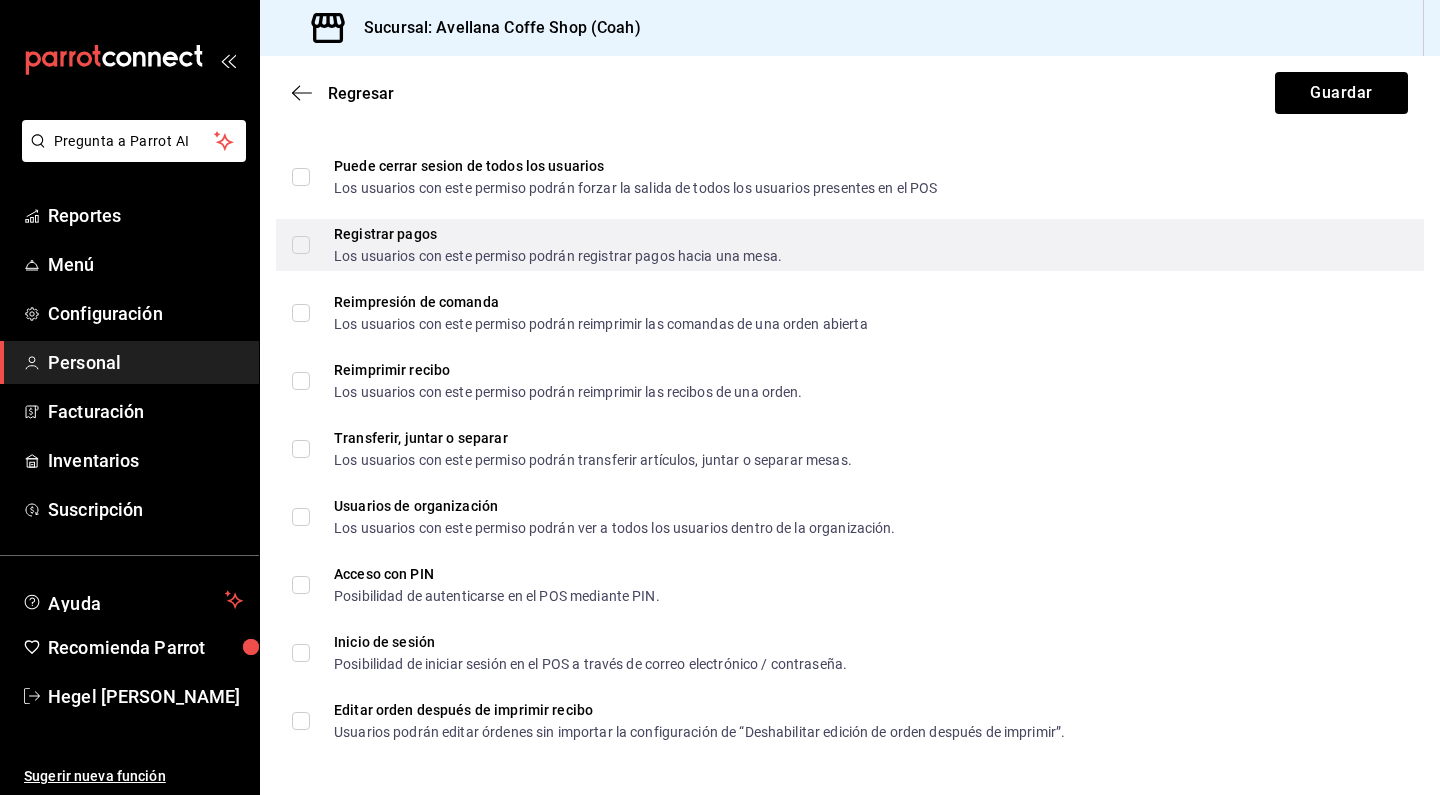 scroll, scrollTop: 3381, scrollLeft: 0, axis: vertical 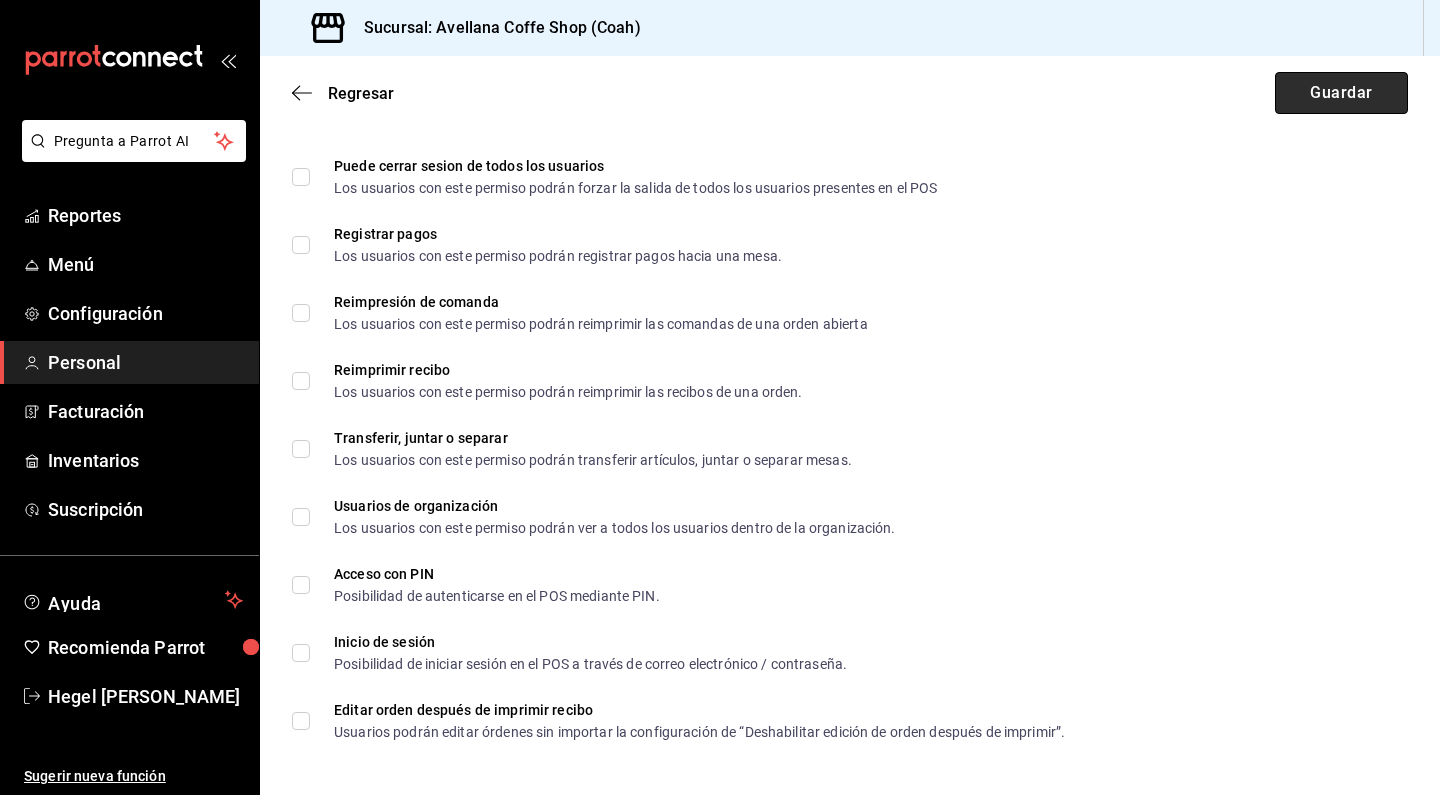 click on "Guardar" at bounding box center [1341, 93] 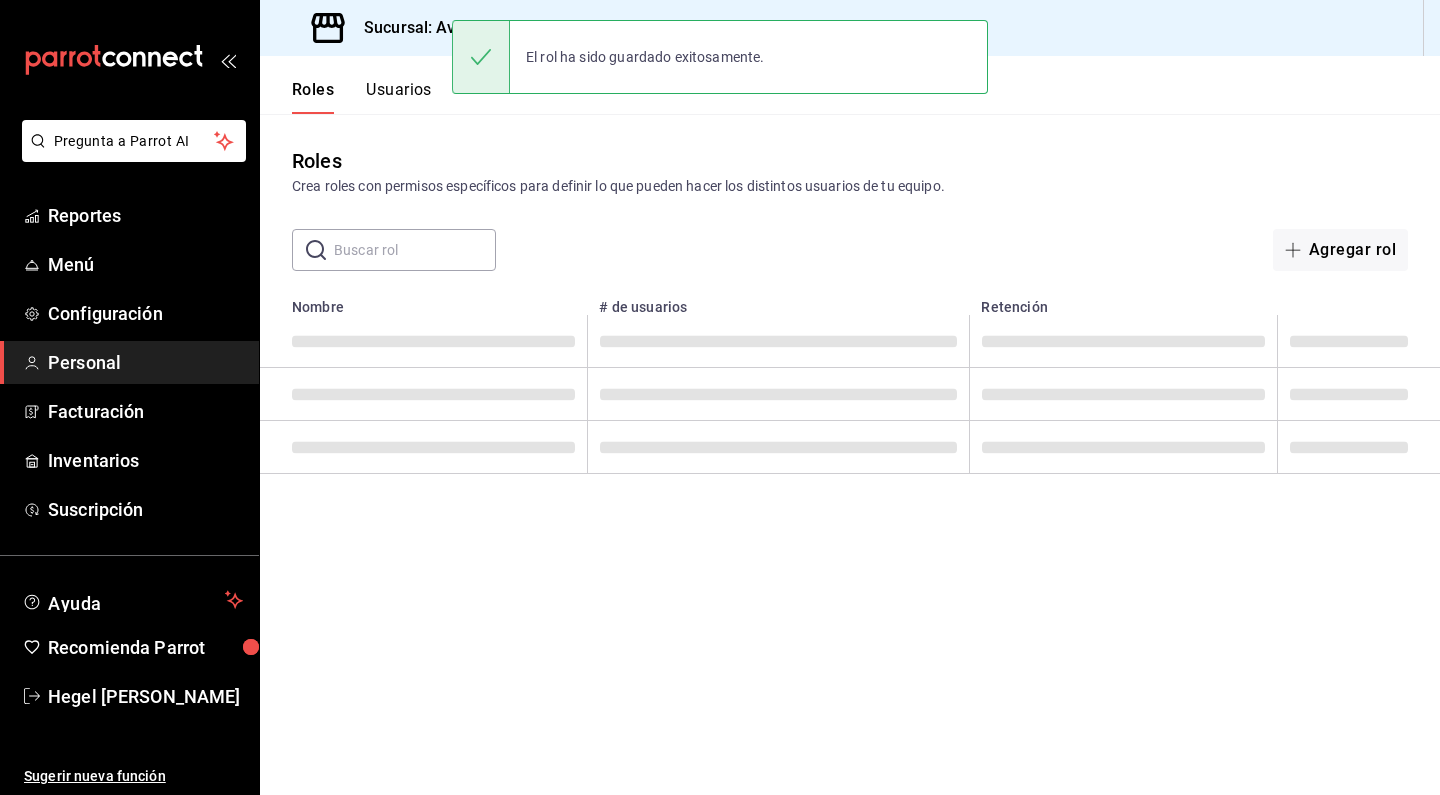scroll, scrollTop: 0, scrollLeft: 0, axis: both 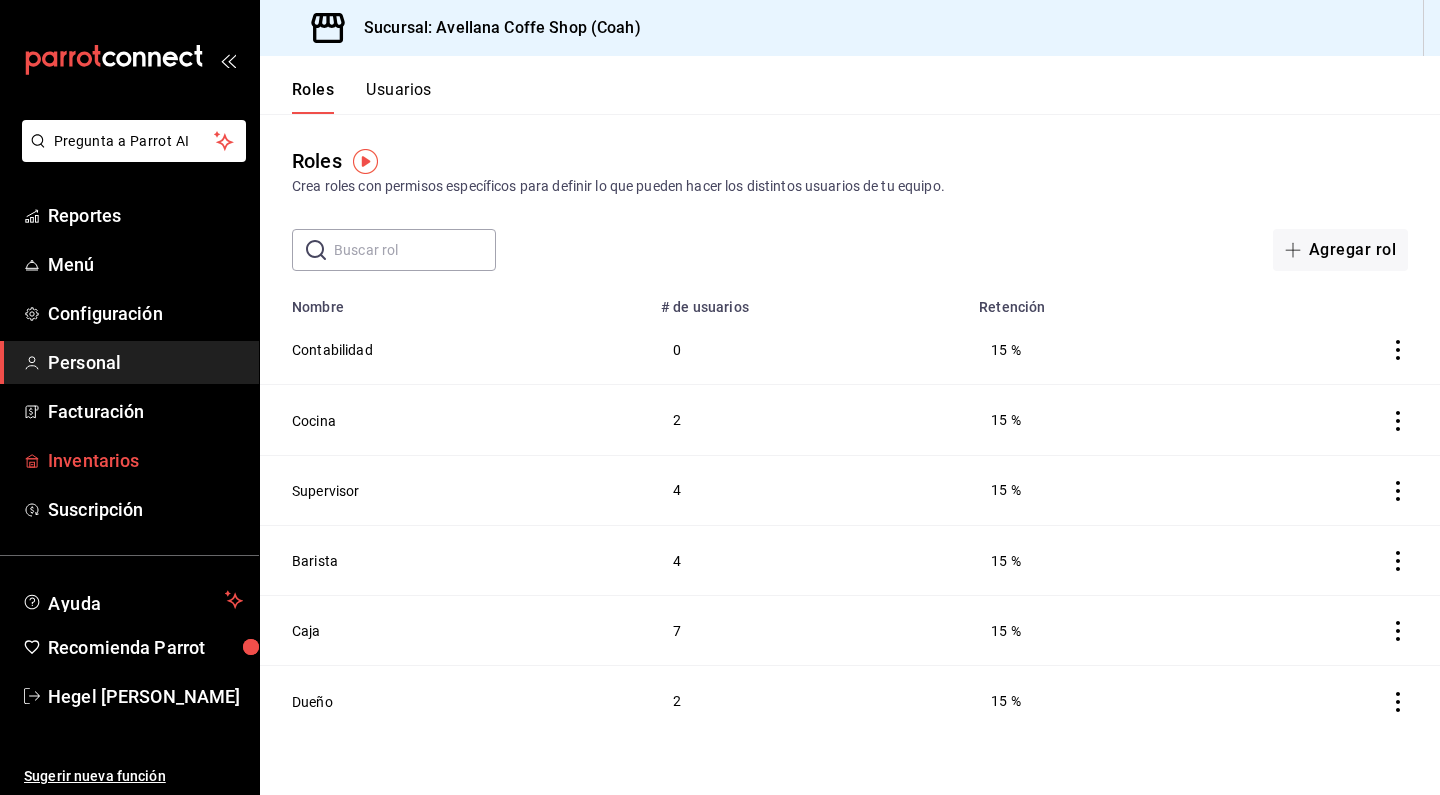 click on "Inventarios" at bounding box center [145, 460] 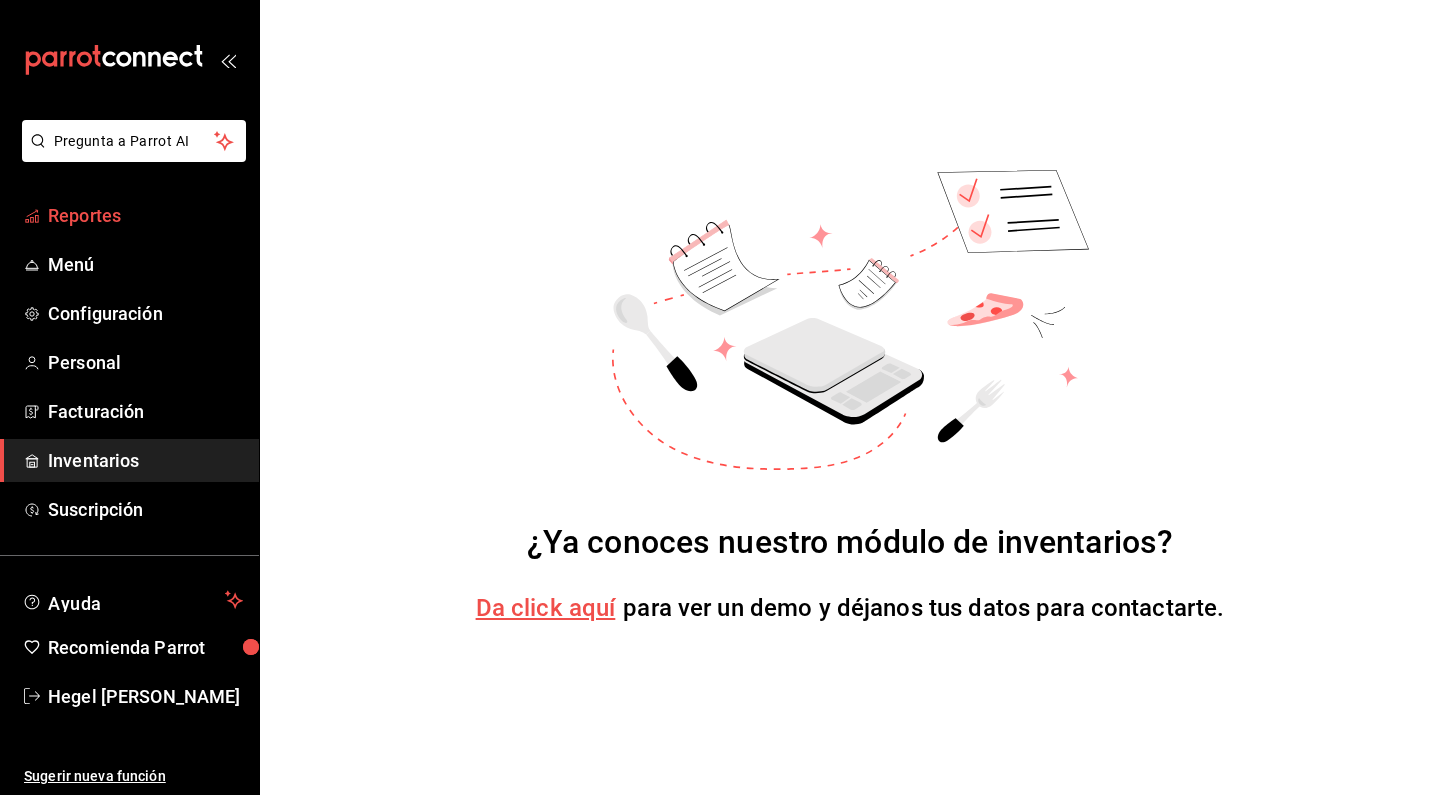 click on "Reportes" at bounding box center [145, 215] 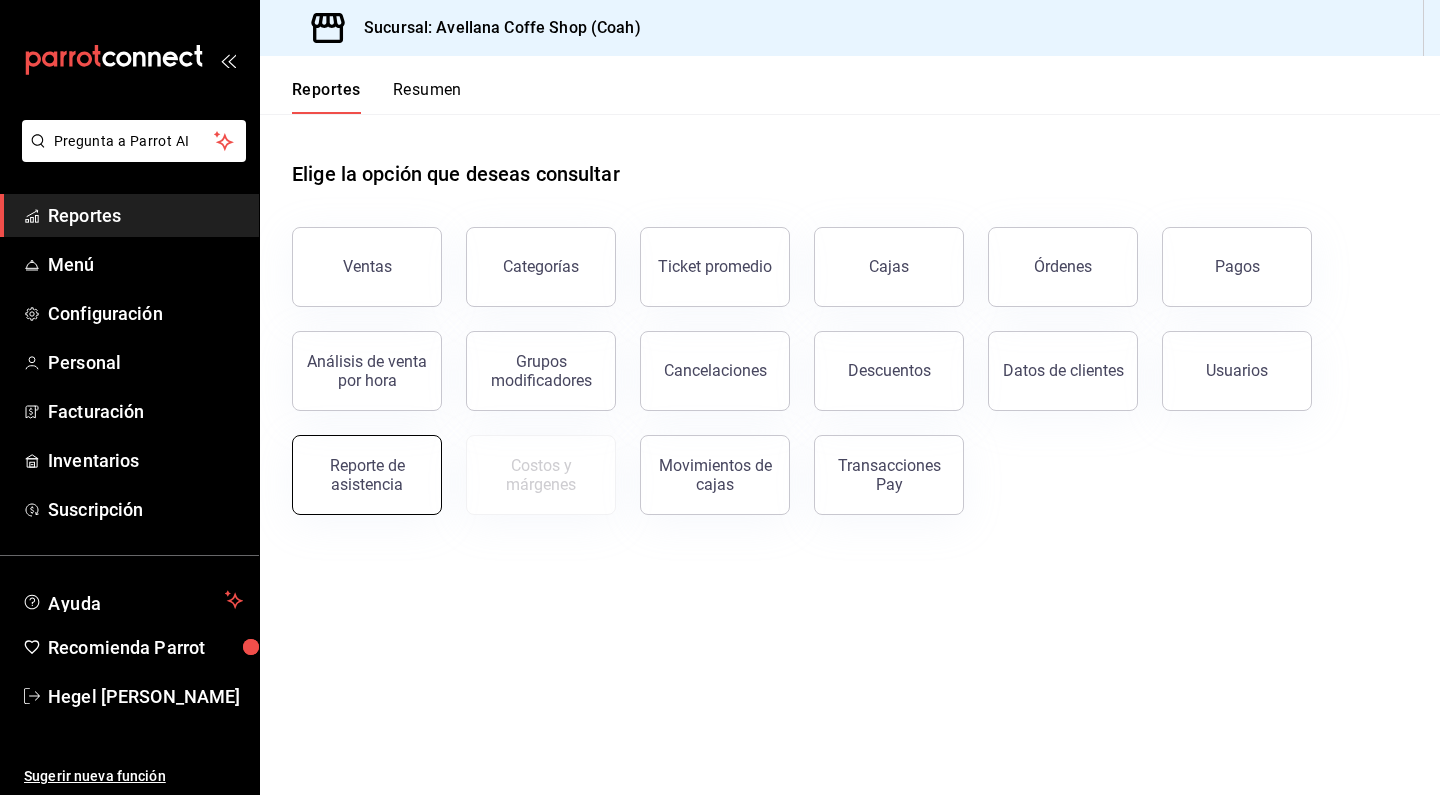 click on "Reporte de asistencia" at bounding box center [367, 475] 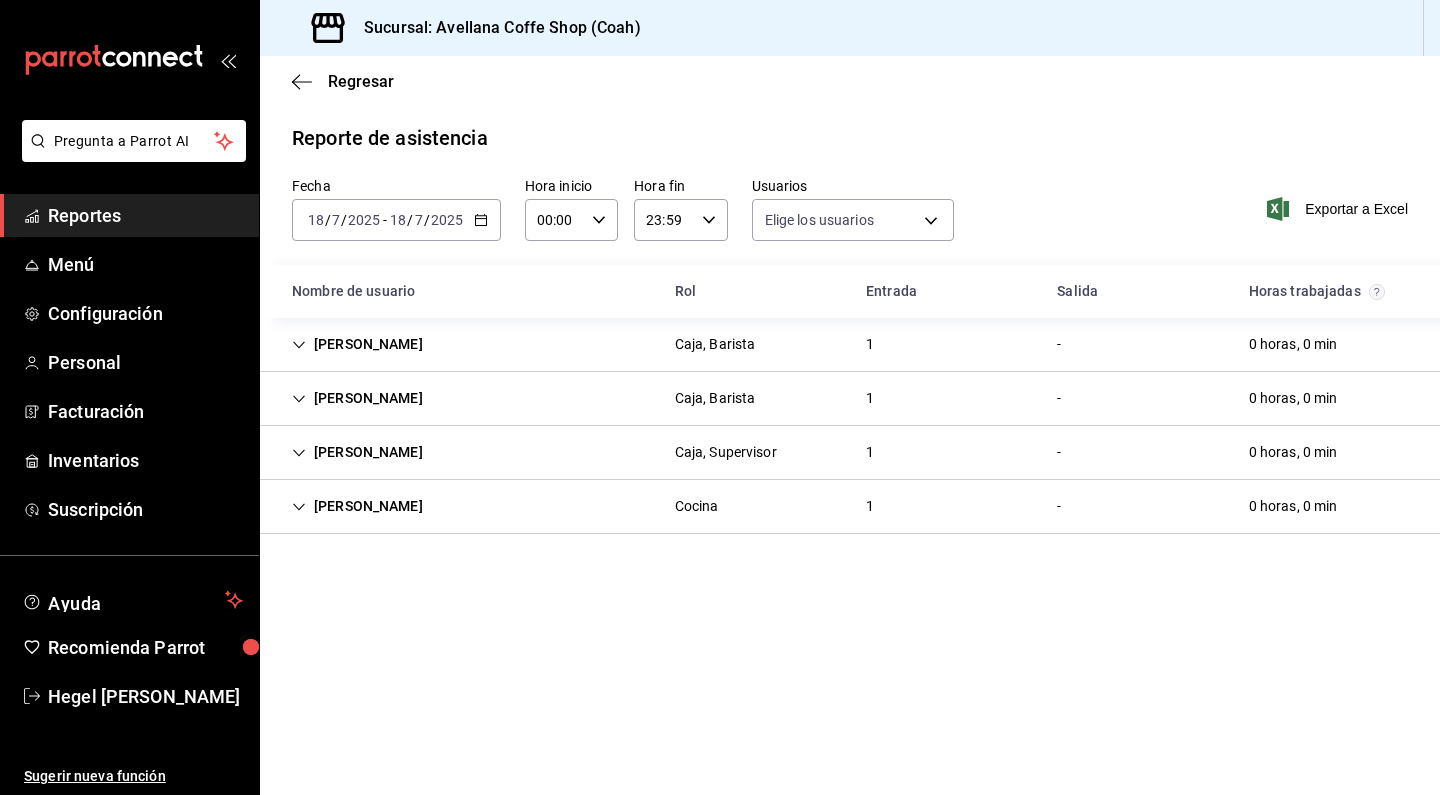 type on "16f49954-5d2c-4f95-a45a-05e2ad2711d7,d774fc0d-6605-44c2-92ed-d5c27c63ef55,c2849da5-6aa6-4776-9fd6-cca51d082be3,9dca1d5a-bad8-430e-91d4-4a0f945ff5fd,8c4e400e-afa2-4918-a959-f11f9bccd738,dcf10d84-d60b-42f5-b1ac-de0613a6621f,3995b50d-adaa-46a3-b353-d2150d1dbff4,6219b176-2c77-4a51-a965-db1e4270eecf,c734bfc4-f270-4c51-b29a-ed217e13911e,1344239c-7295-471a-801e-7b687af5e767,e253a53d-bcfd-4061-96f0-bdd6306c76de,bd5d6451-8388-4e46-8d8a-ecd4a5f5f8e8,a2359cc0-c001-488c-8c94-71fd189c3a34,1ca1e82d-ecb6-4b1e-a7bb-084c29b119a9" 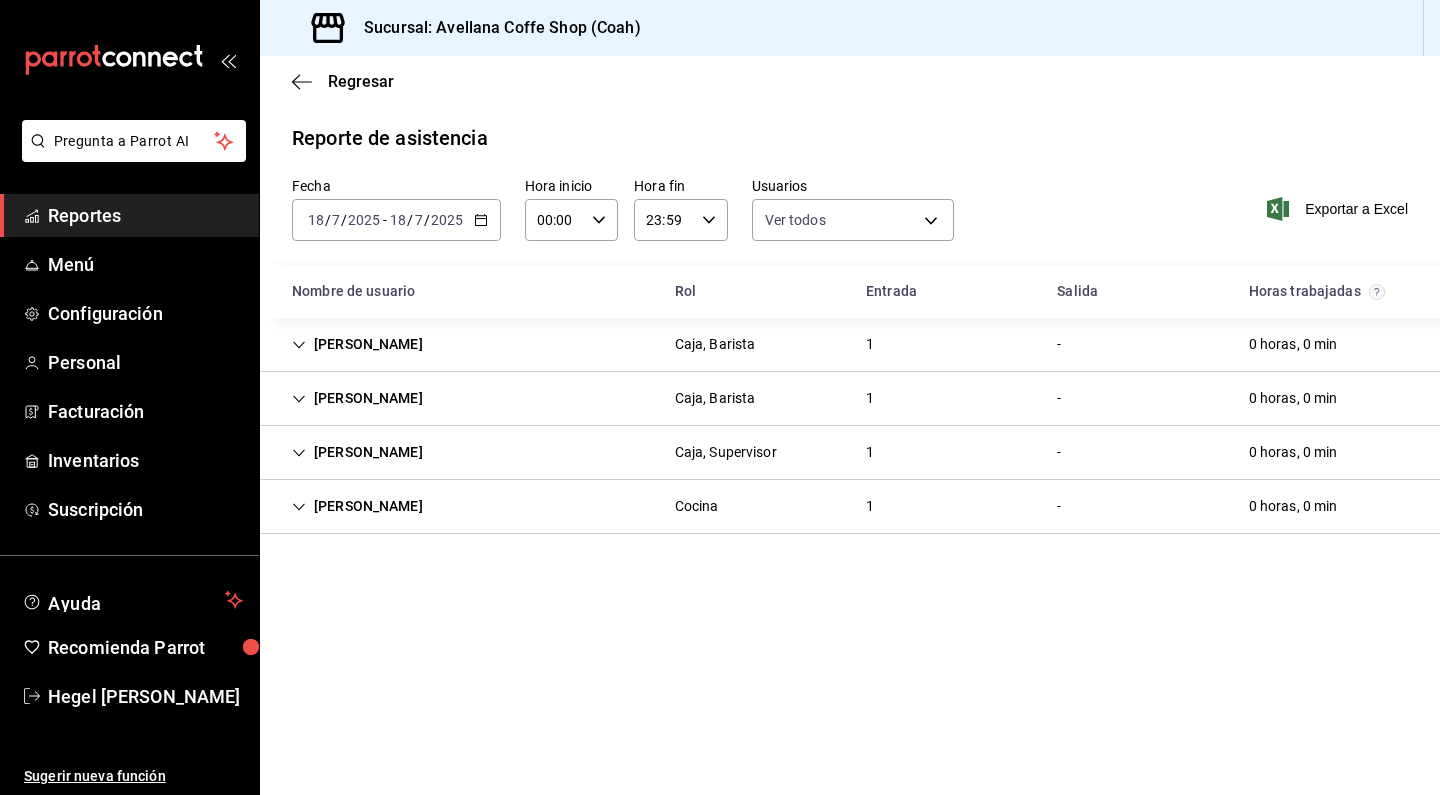 click on "2025-07-18 18 / 7 / 2025 - 2025-07-18 18 / 7 / 2025" at bounding box center (396, 220) 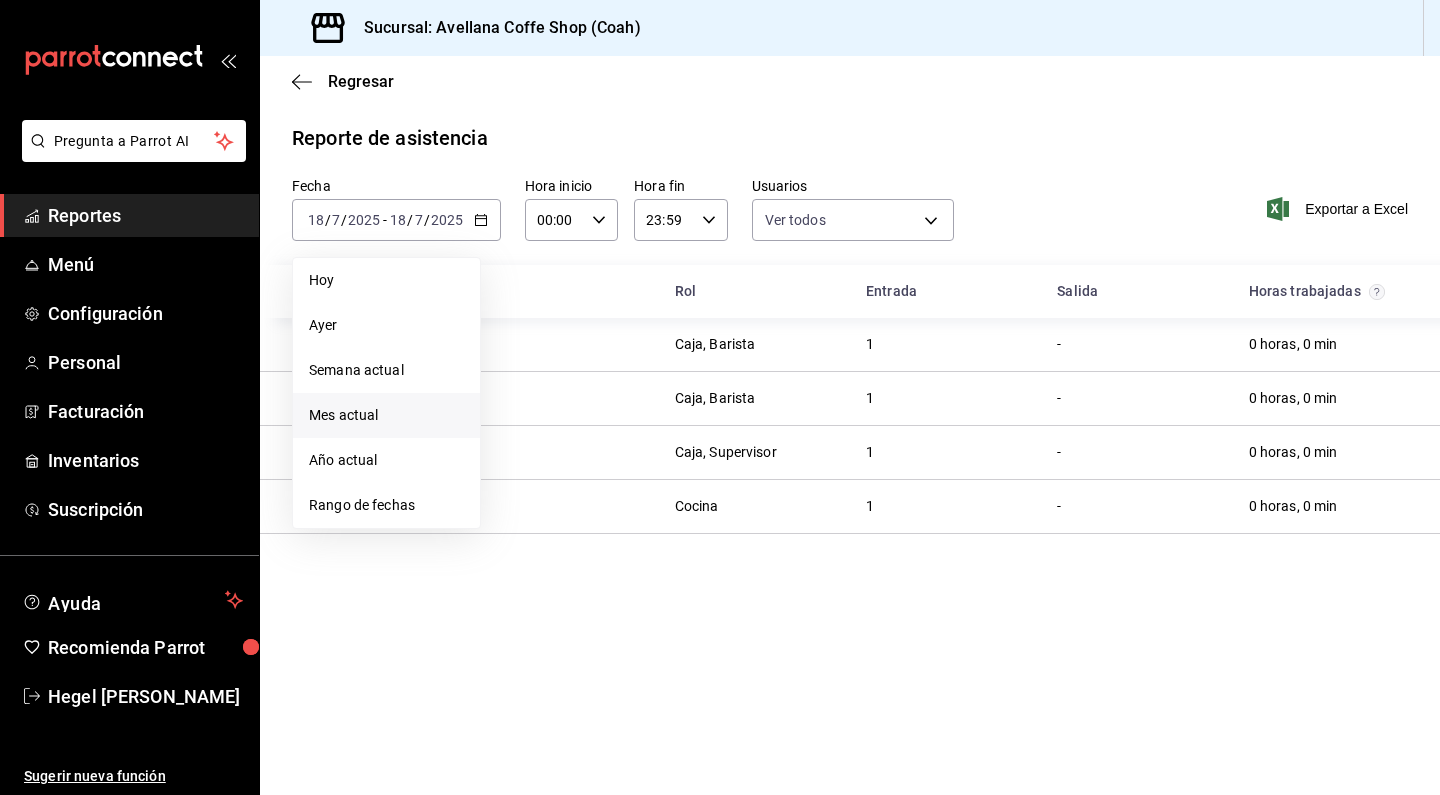 click on "Mes actual" at bounding box center (386, 415) 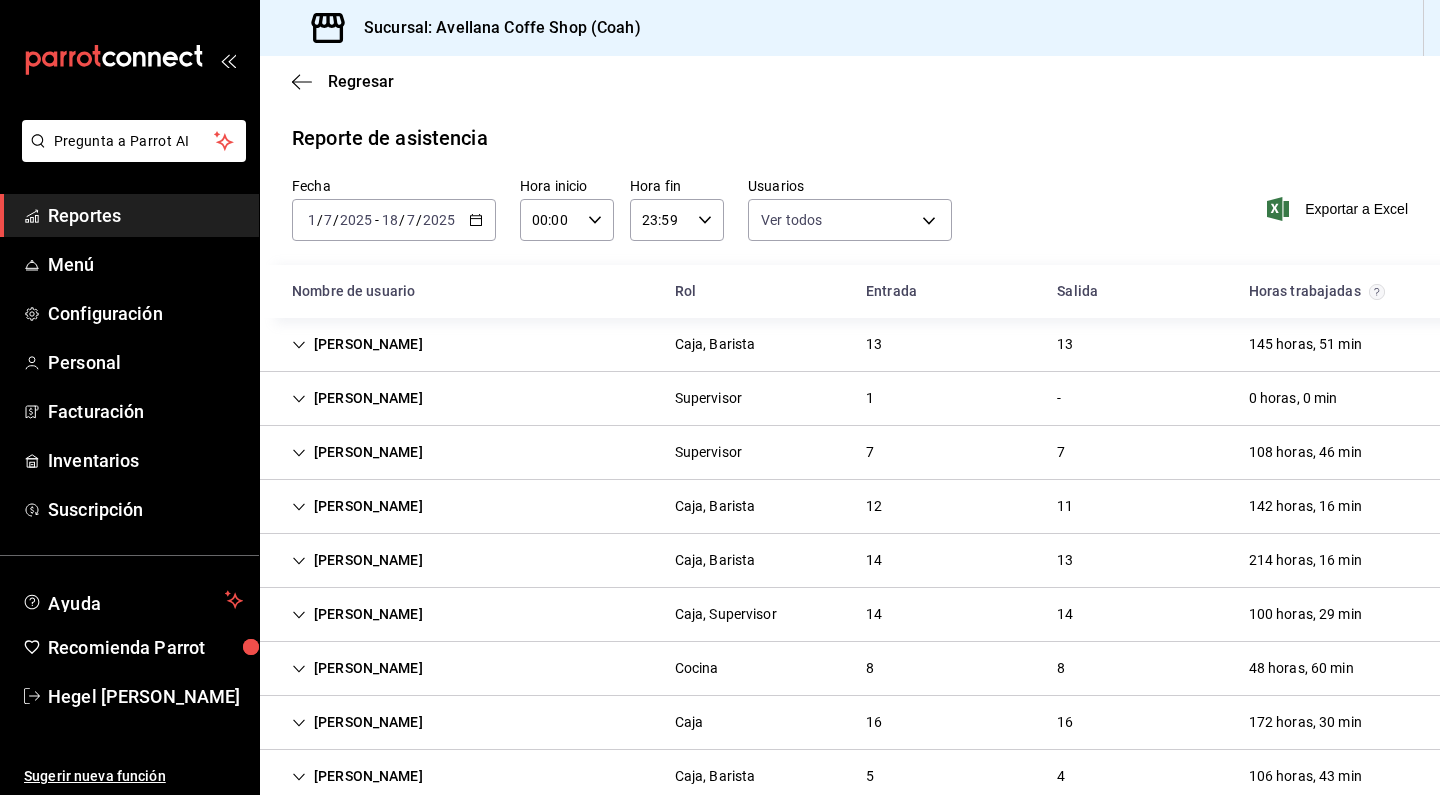 scroll, scrollTop: 0, scrollLeft: 0, axis: both 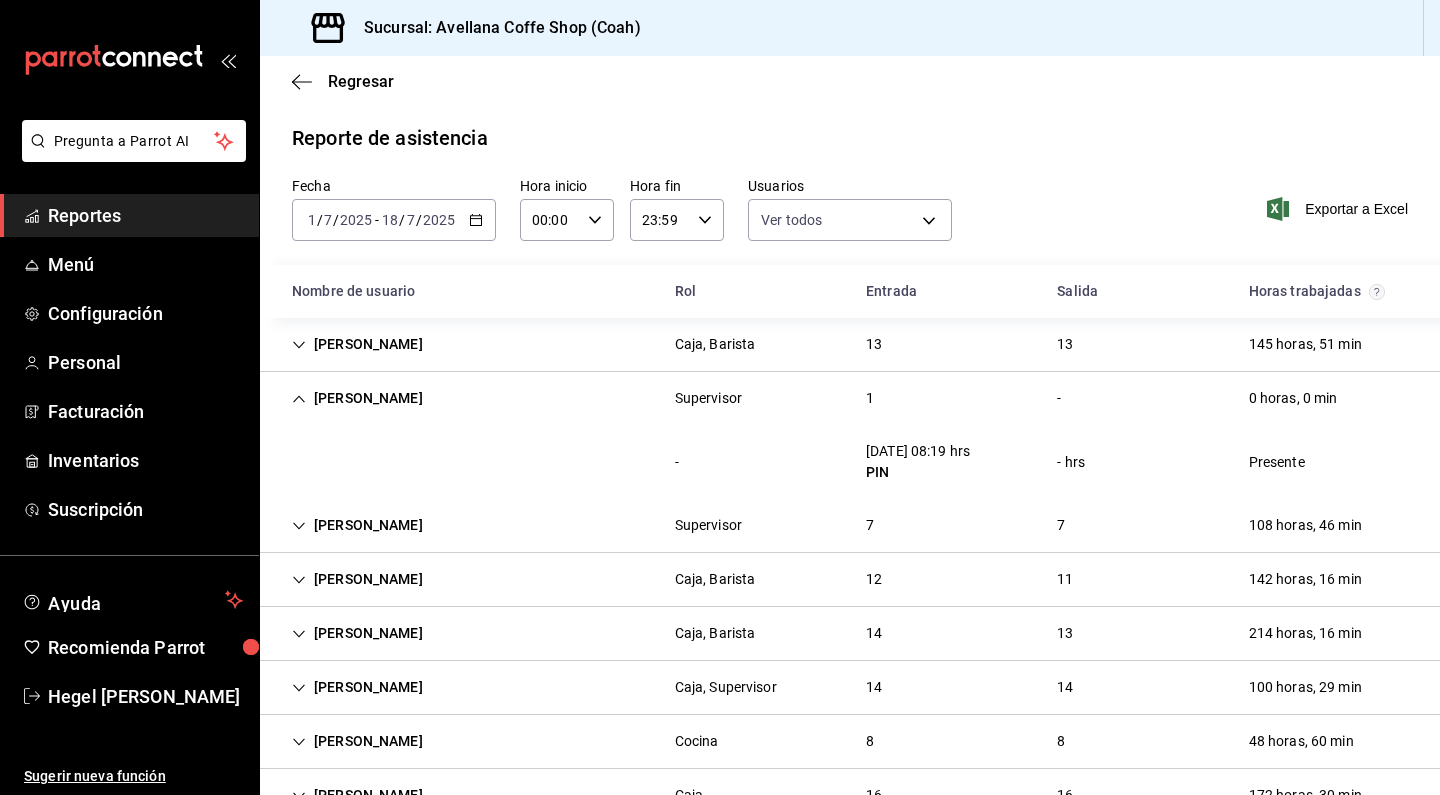 click 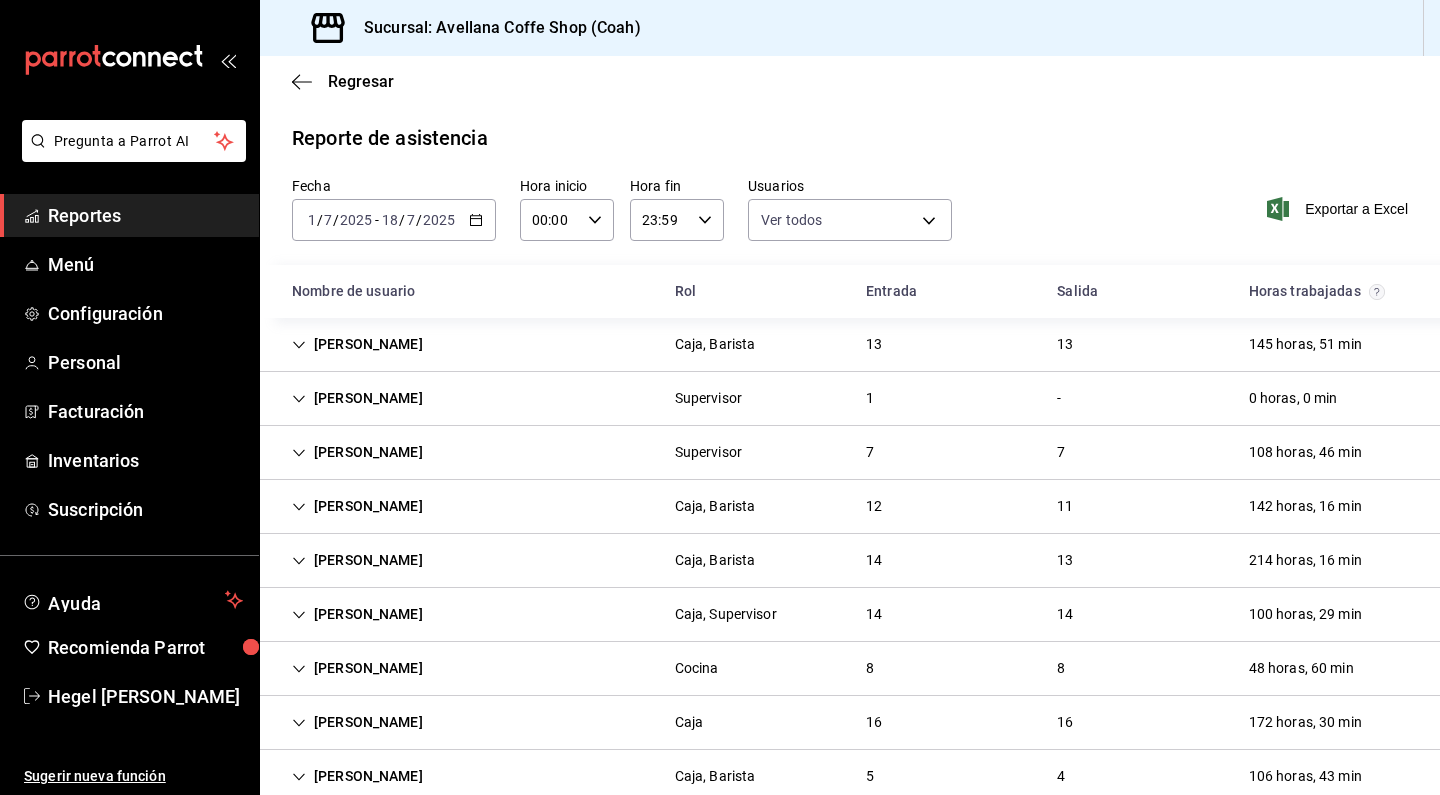 click 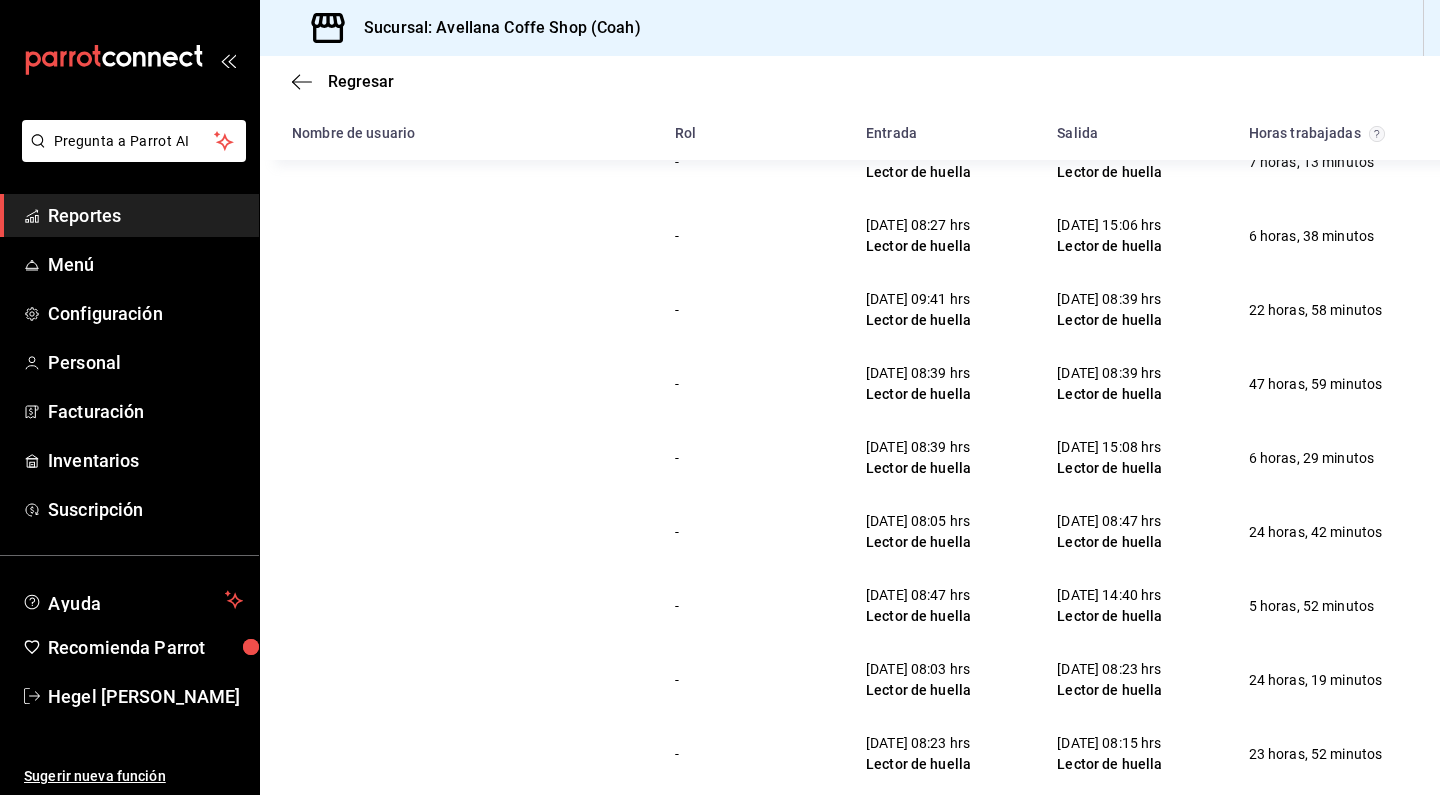 scroll, scrollTop: 710, scrollLeft: 0, axis: vertical 